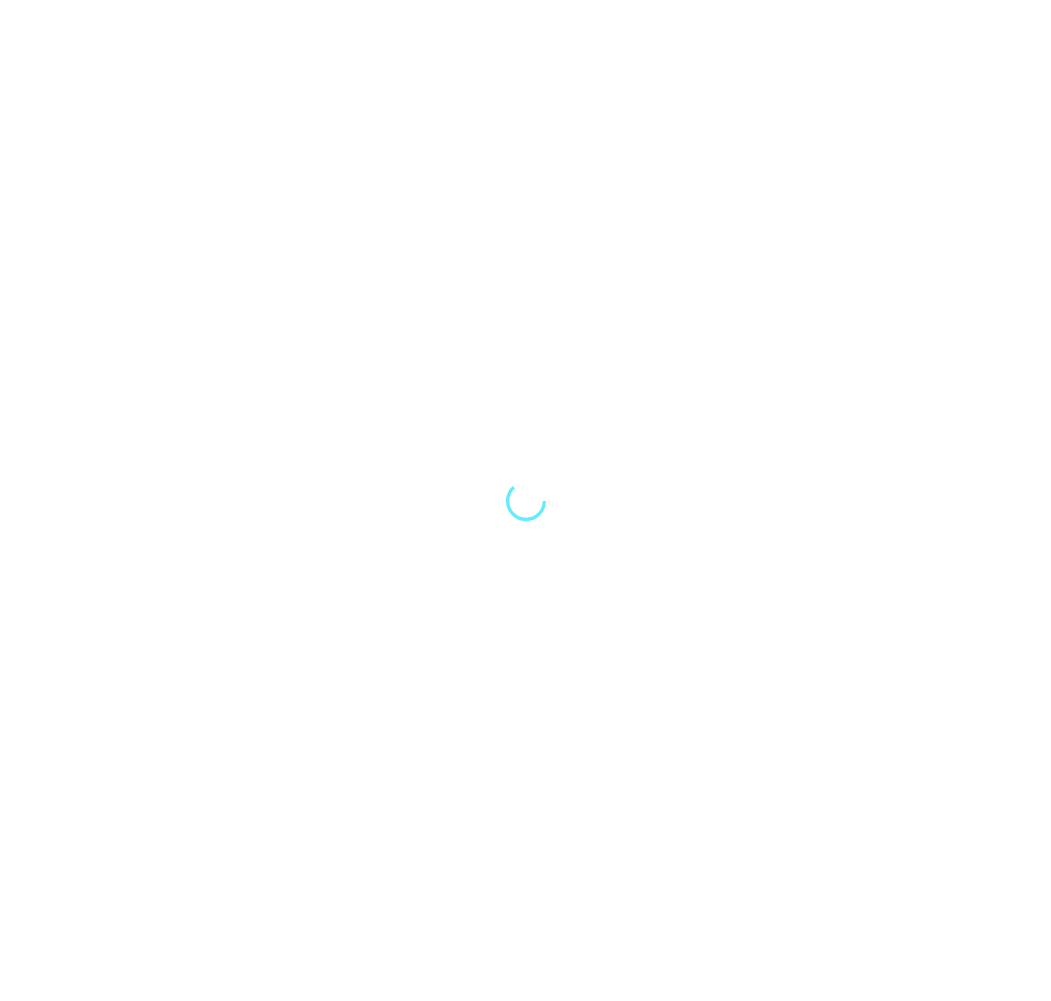 scroll, scrollTop: 0, scrollLeft: 0, axis: both 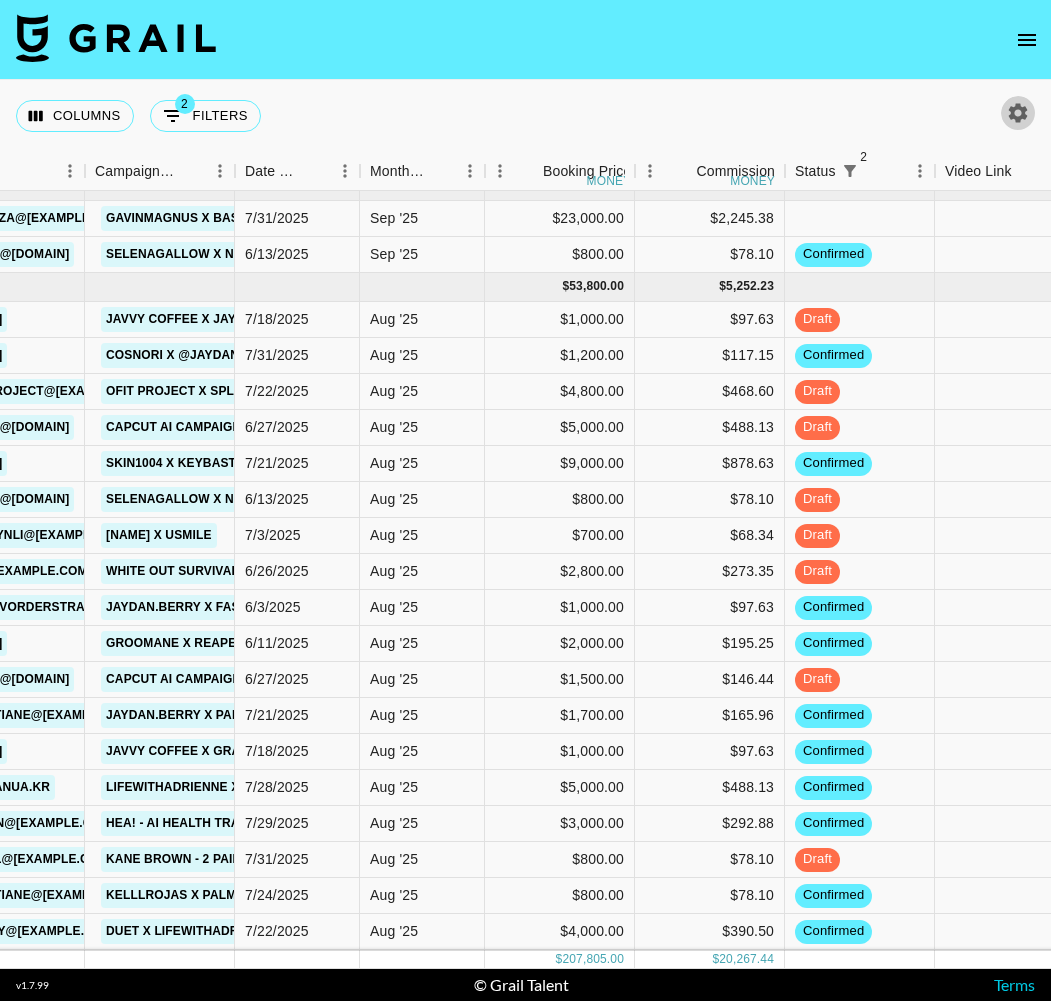 click 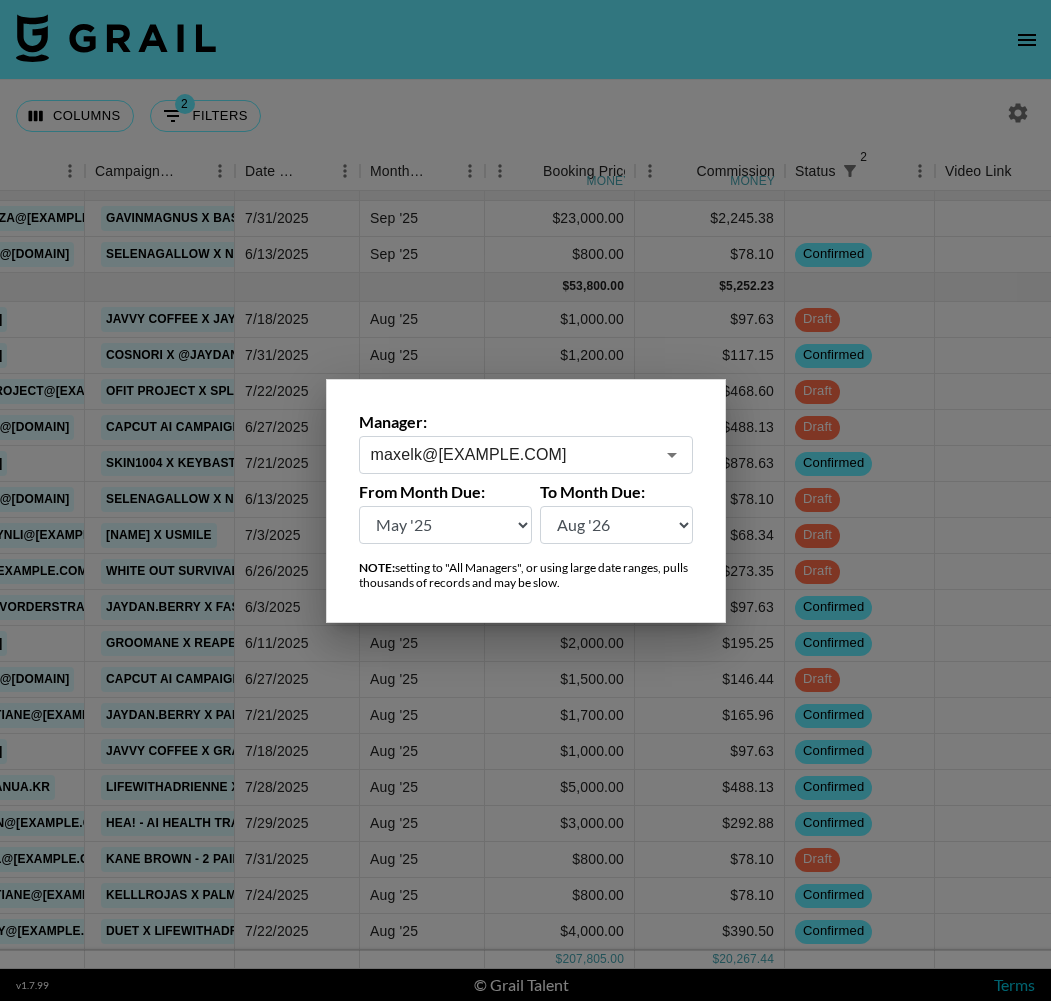 click on "maxelk@[EXAMPLE.COM]" at bounding box center (512, 454) 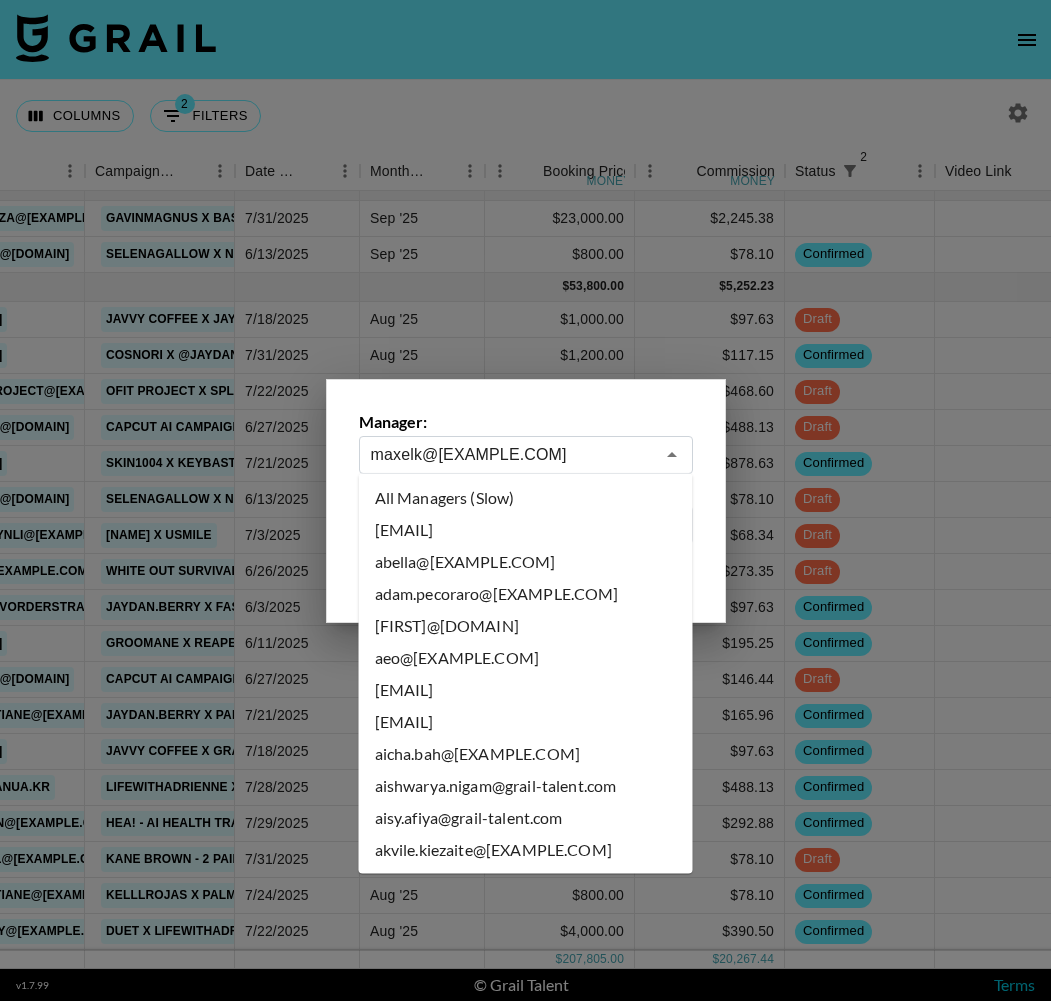 scroll, scrollTop: 0, scrollLeft: 0, axis: both 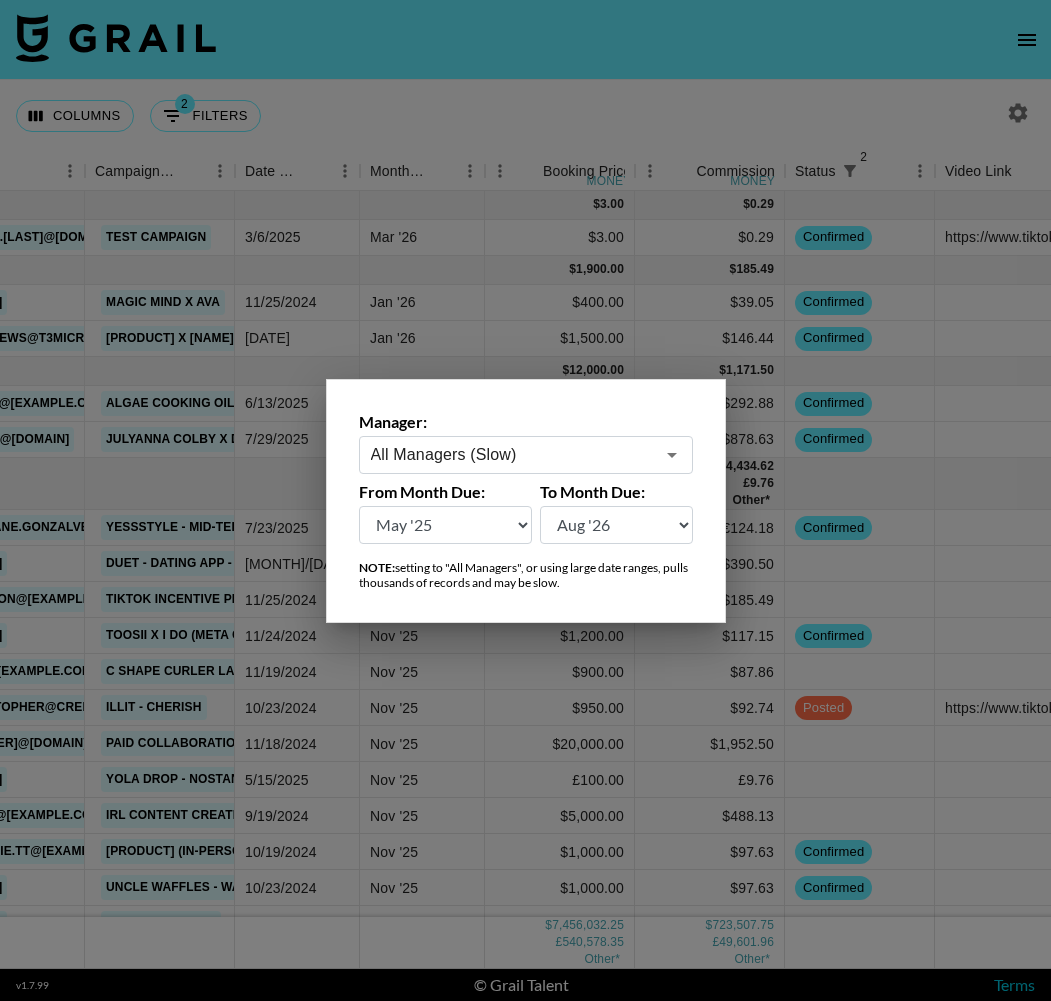 click at bounding box center (525, 500) 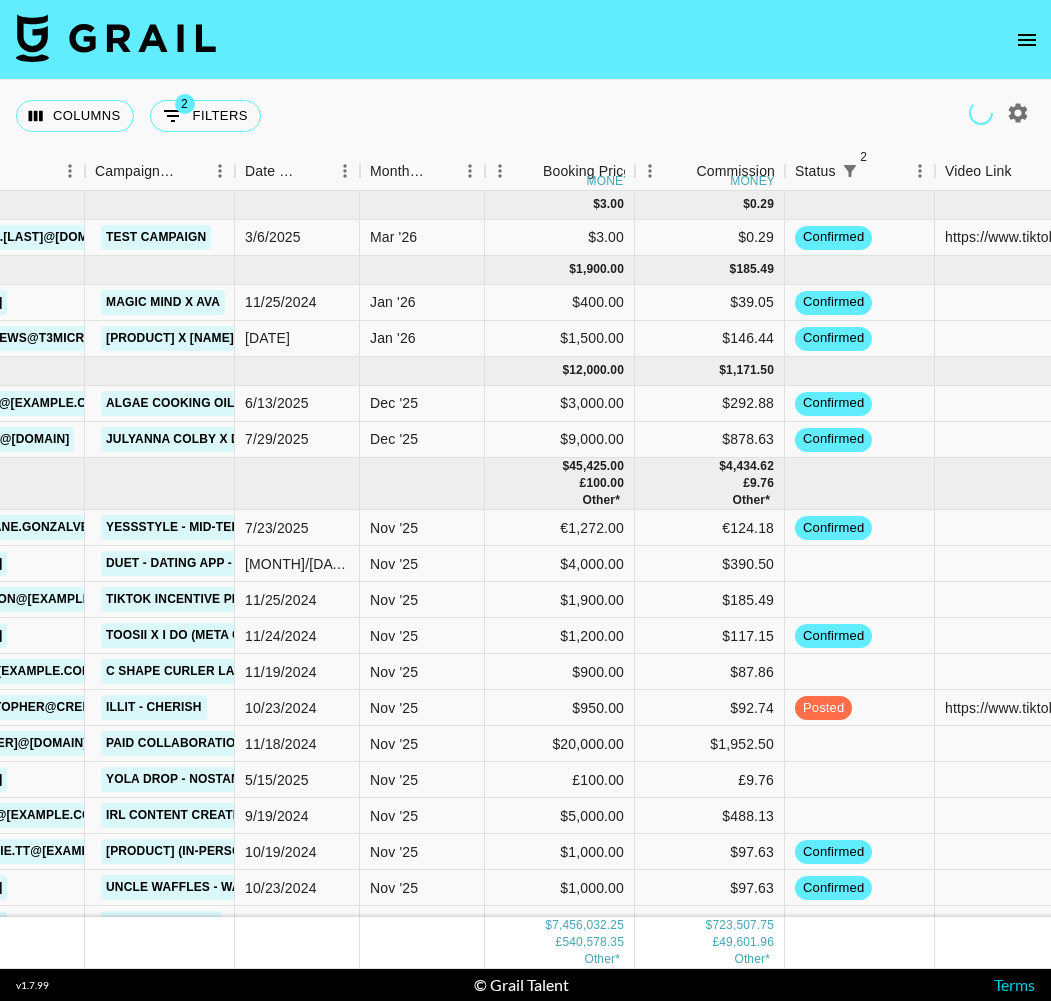 click on "Columns 2 Filters + Booking" at bounding box center [525, 116] 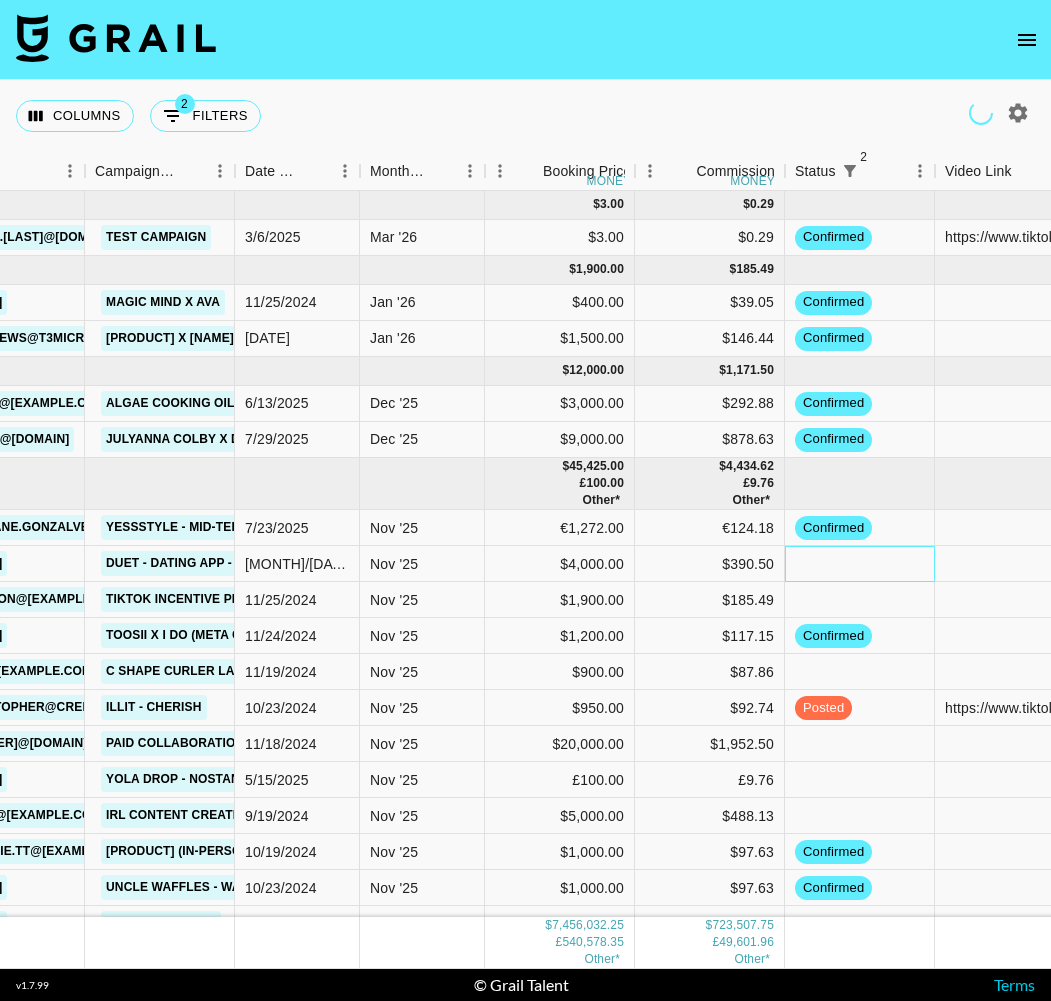 click at bounding box center [860, 564] 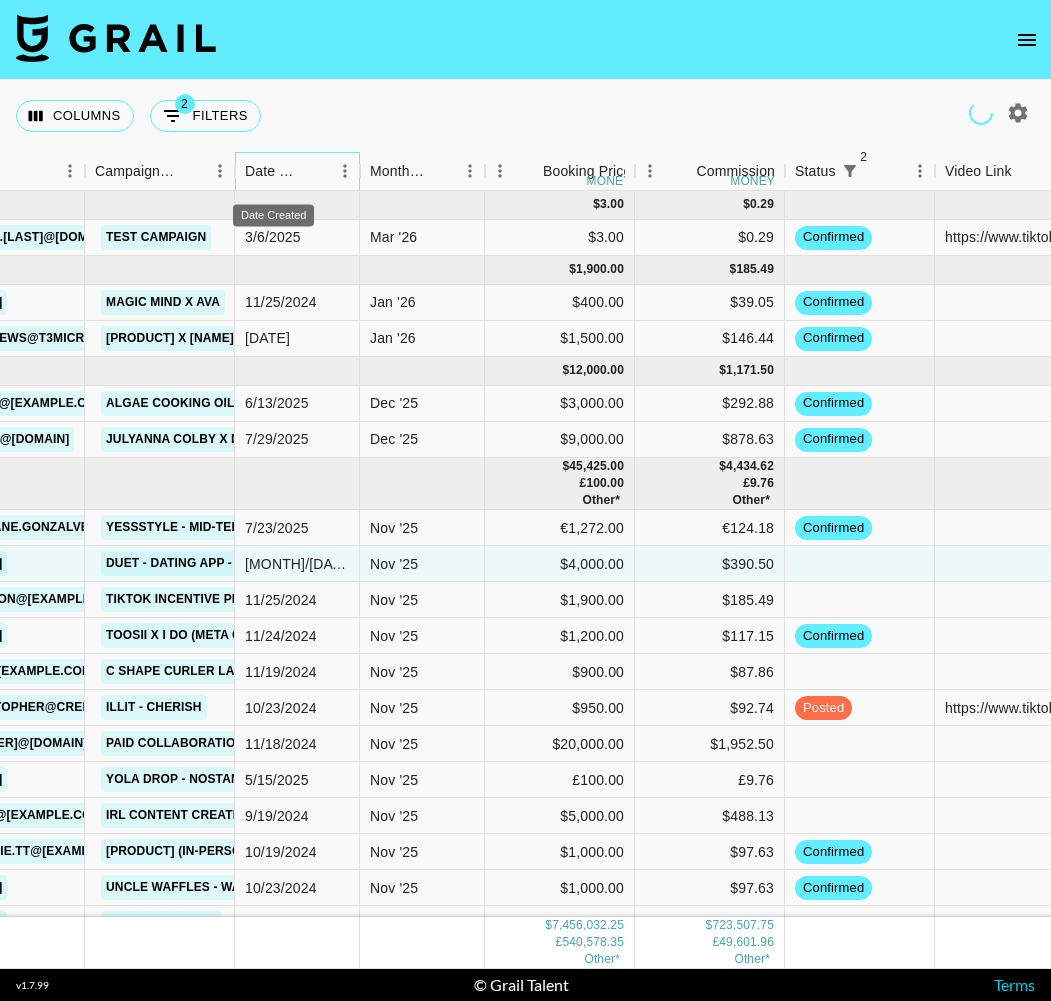 click on "Date Created" at bounding box center (273, 171) 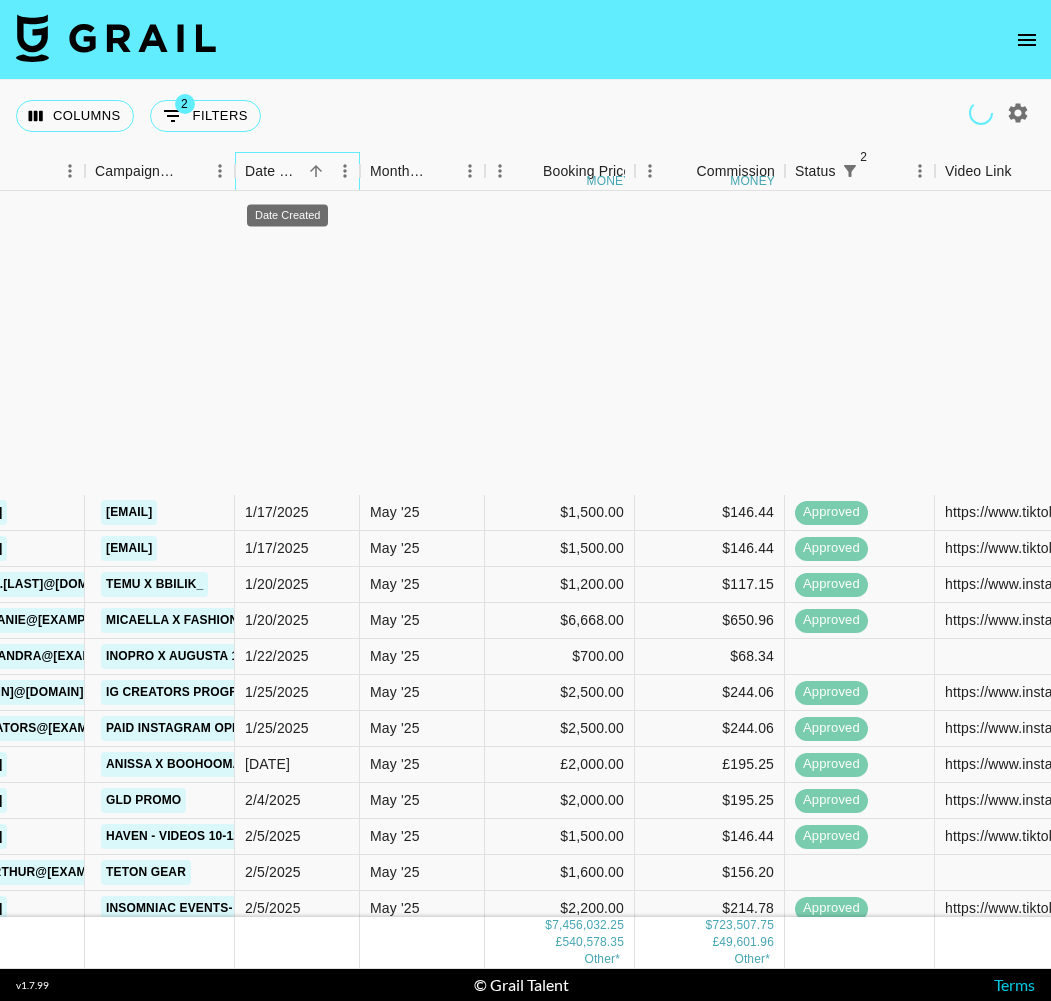 scroll, scrollTop: 1599, scrollLeft: 880, axis: both 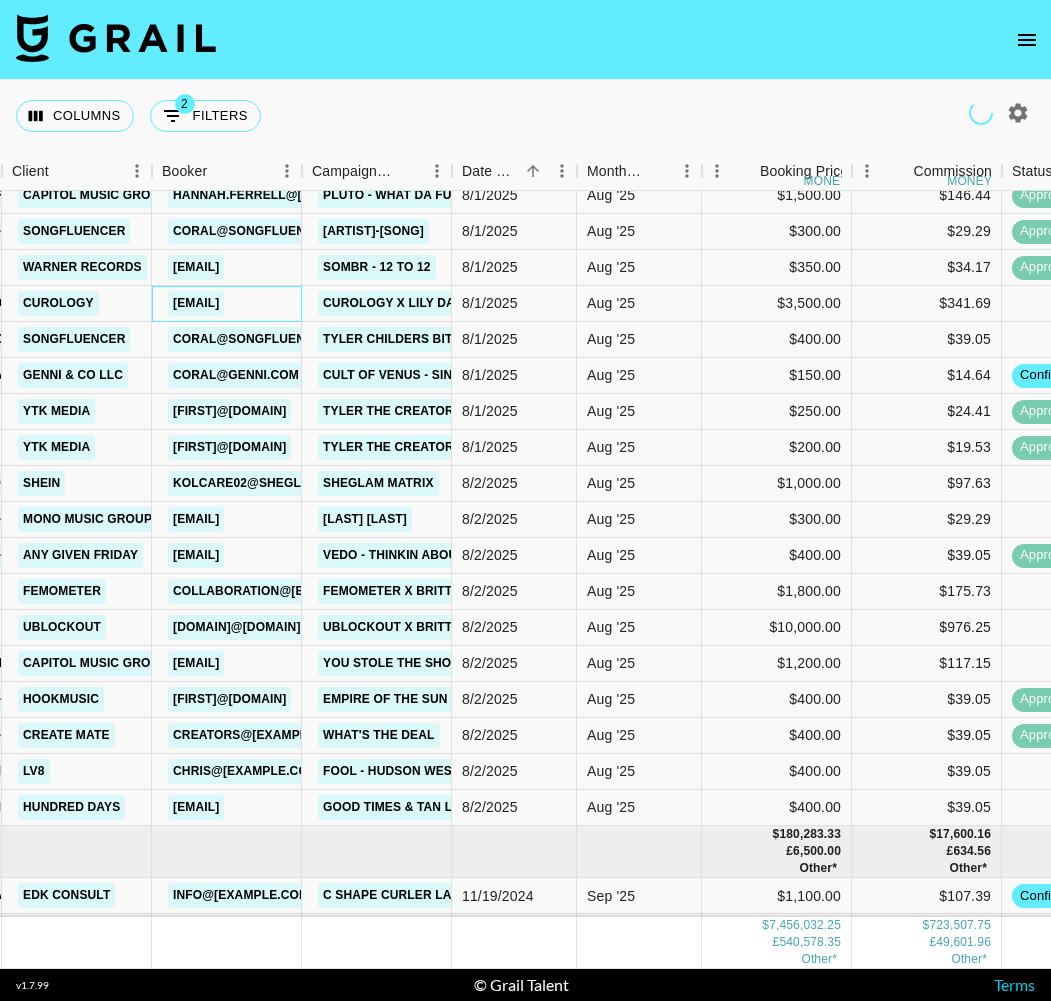 click on "[EMAIL]" at bounding box center [196, 303] 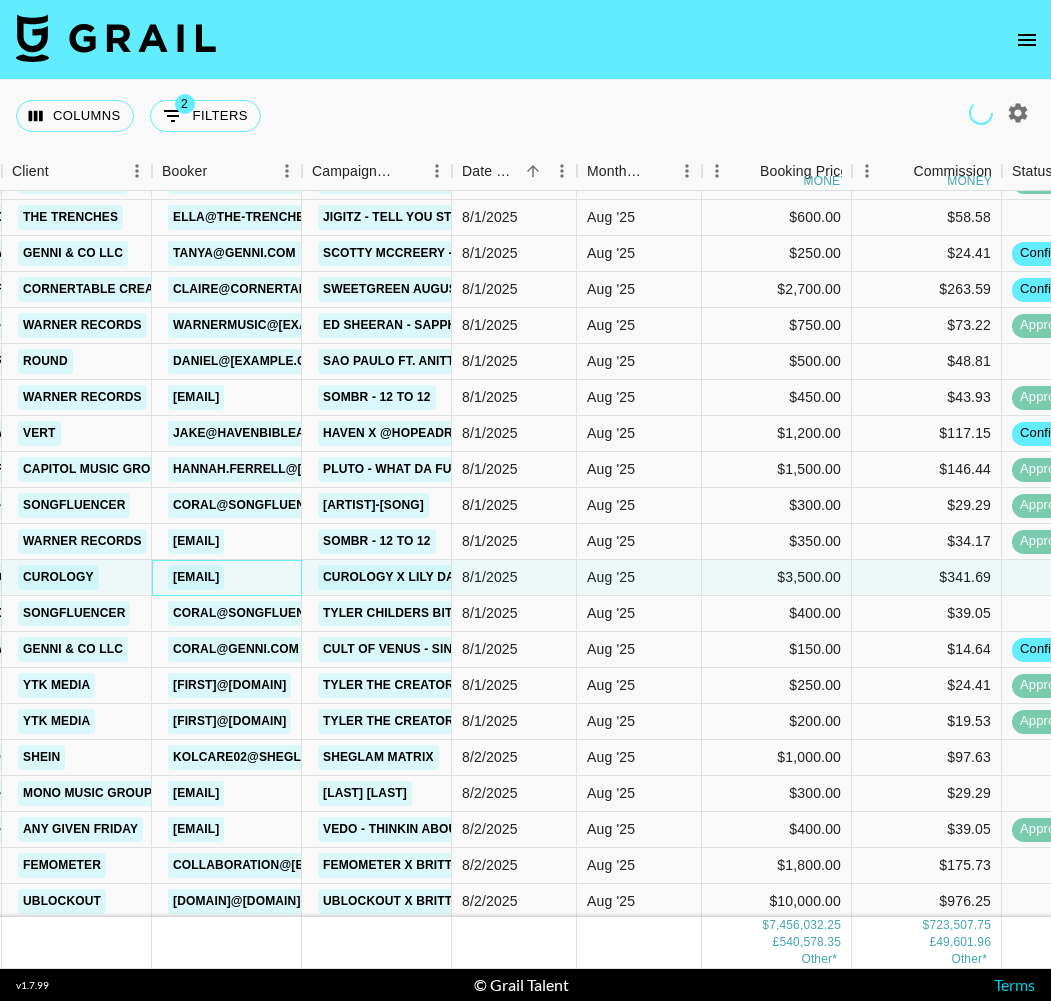 scroll, scrollTop: 205809, scrollLeft: 663, axis: both 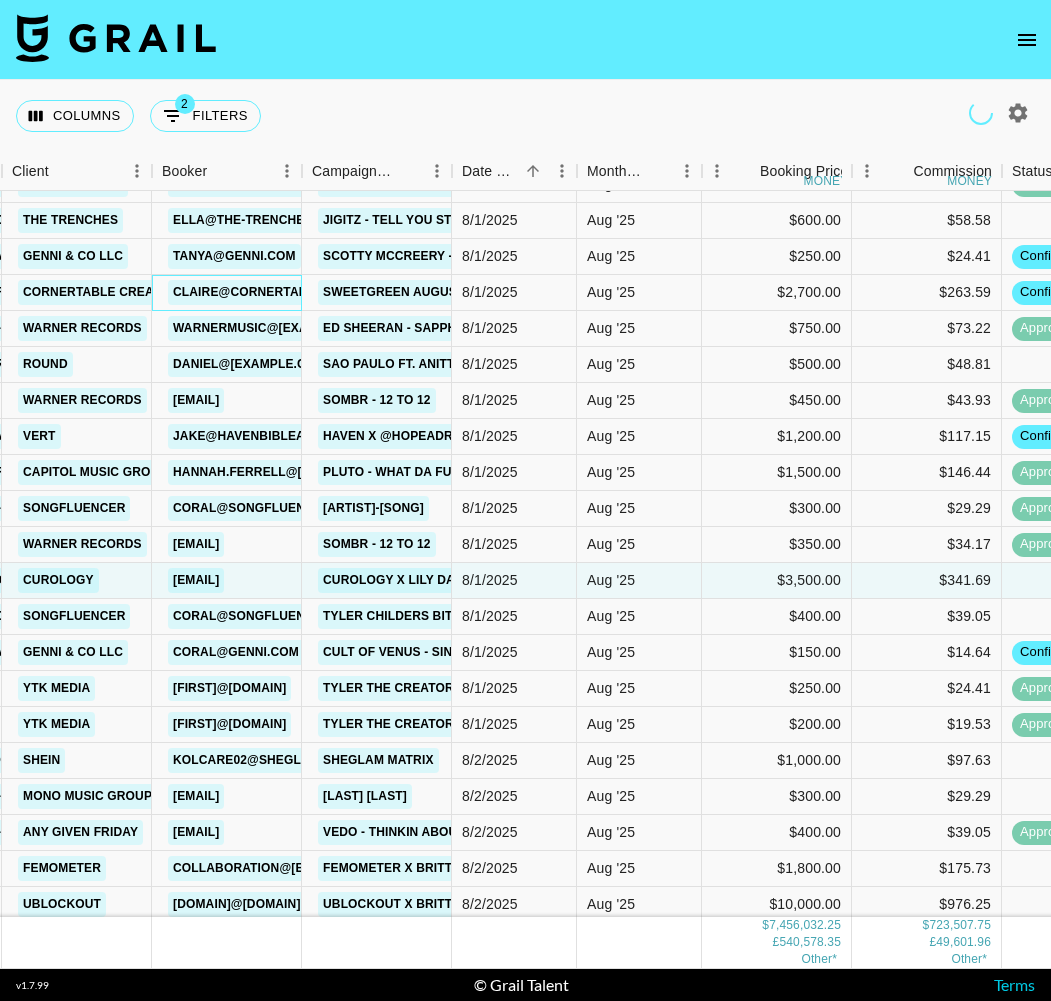 click on "claire@cornertablecreative.com" at bounding box center [294, 292] 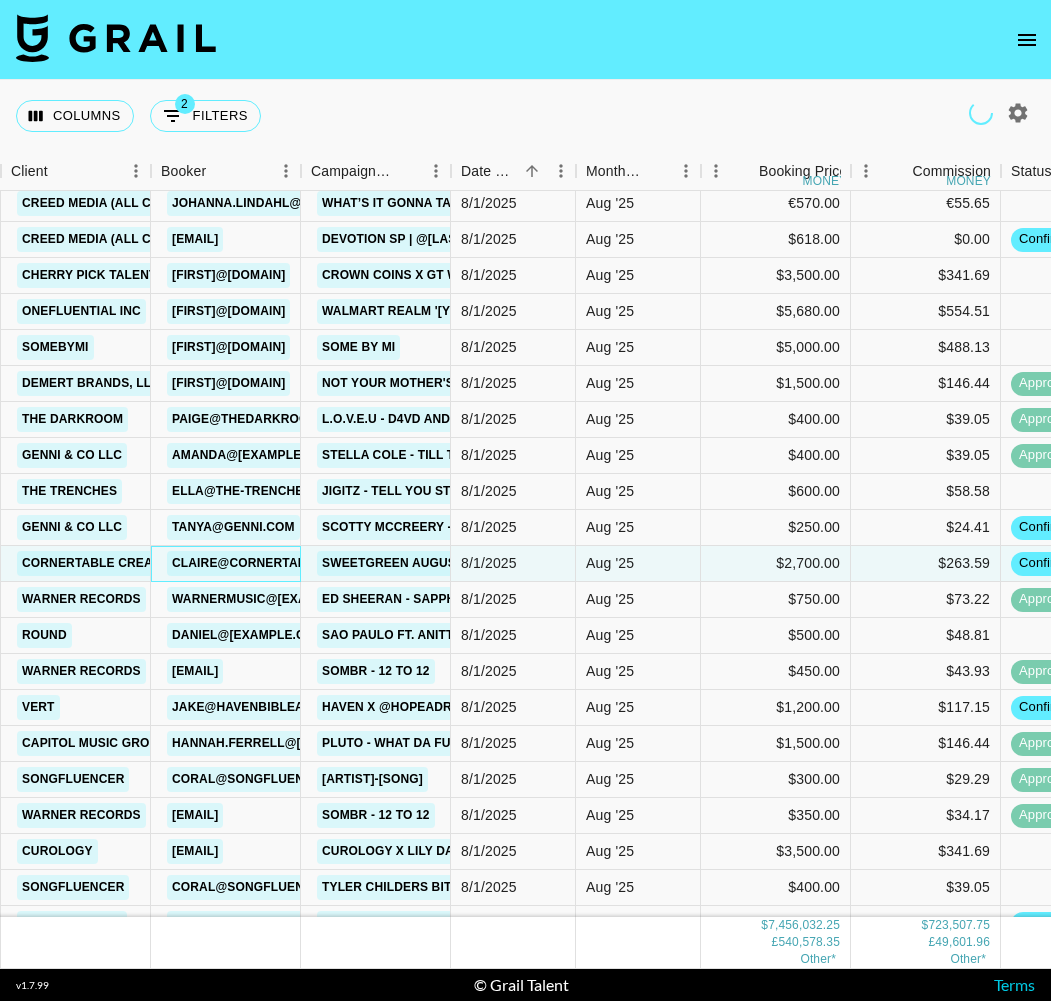 scroll, scrollTop: 205534, scrollLeft: 664, axis: both 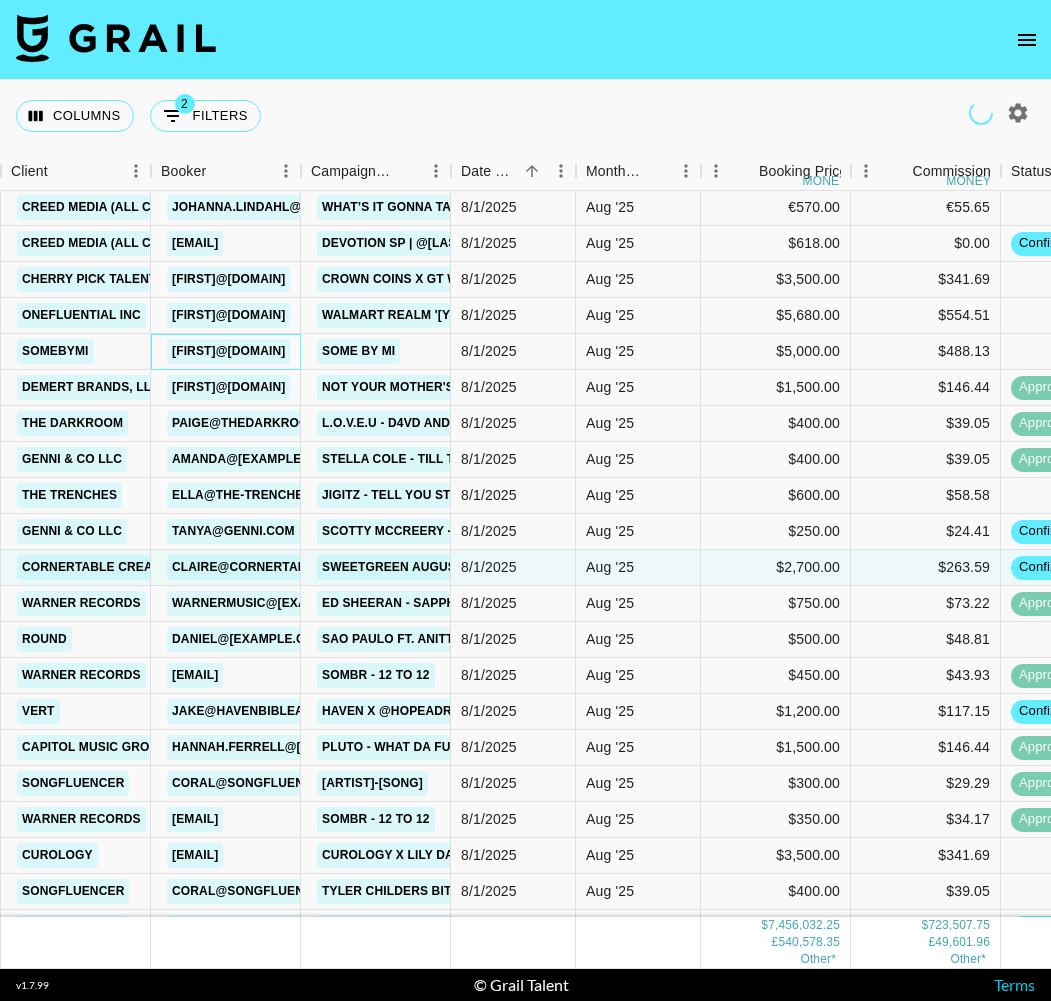 click on "[FIRST]@[DOMAIN]" at bounding box center [228, 351] 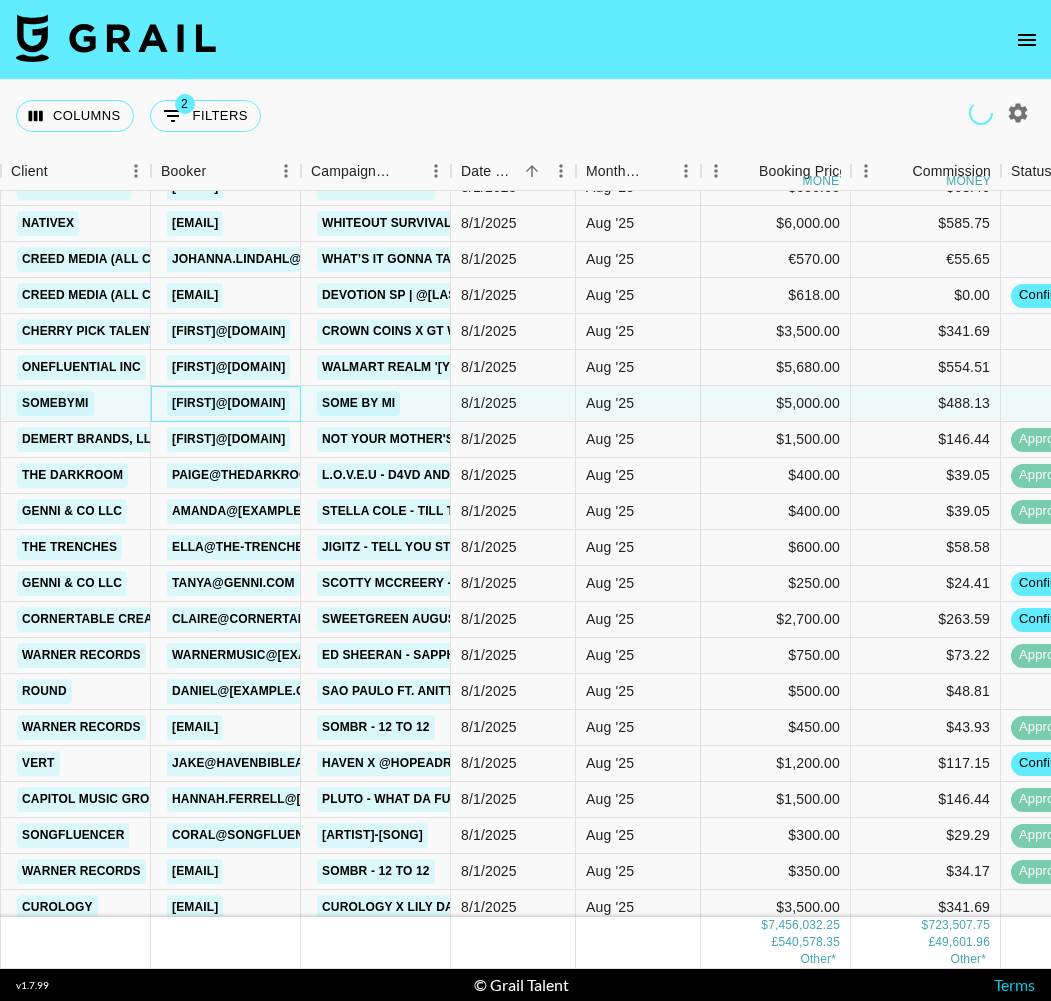 scroll, scrollTop: 205479, scrollLeft: 664, axis: both 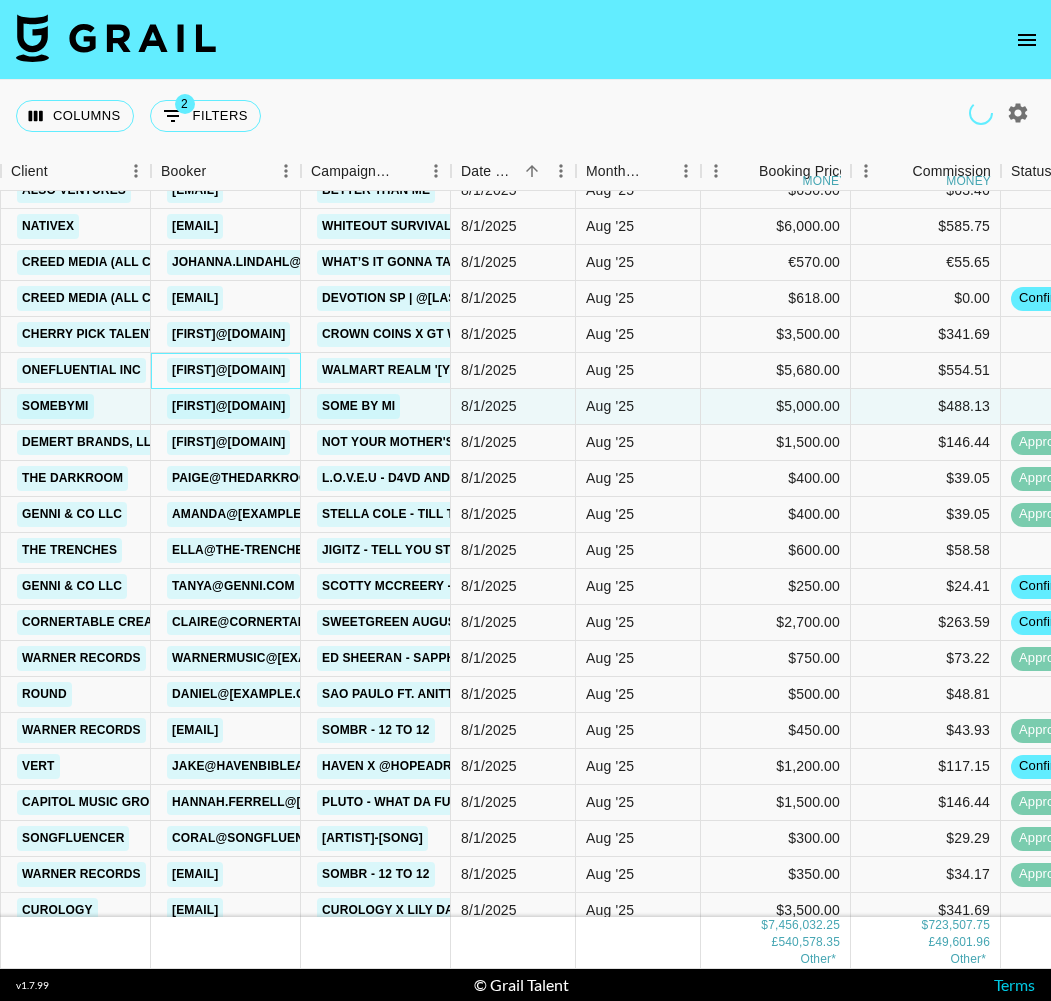 click on "[FIRST]@[DOMAIN]" at bounding box center (228, 370) 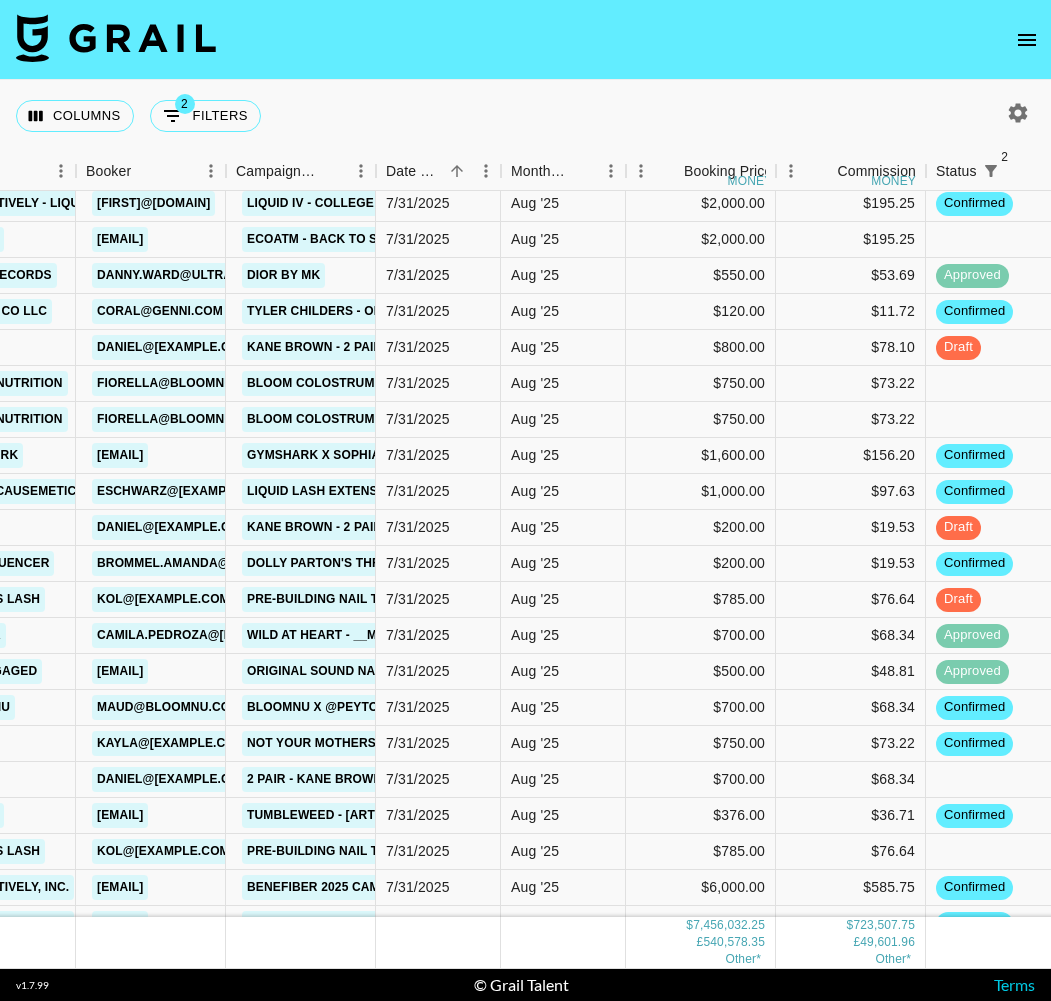 scroll, scrollTop: 203810, scrollLeft: 685, axis: both 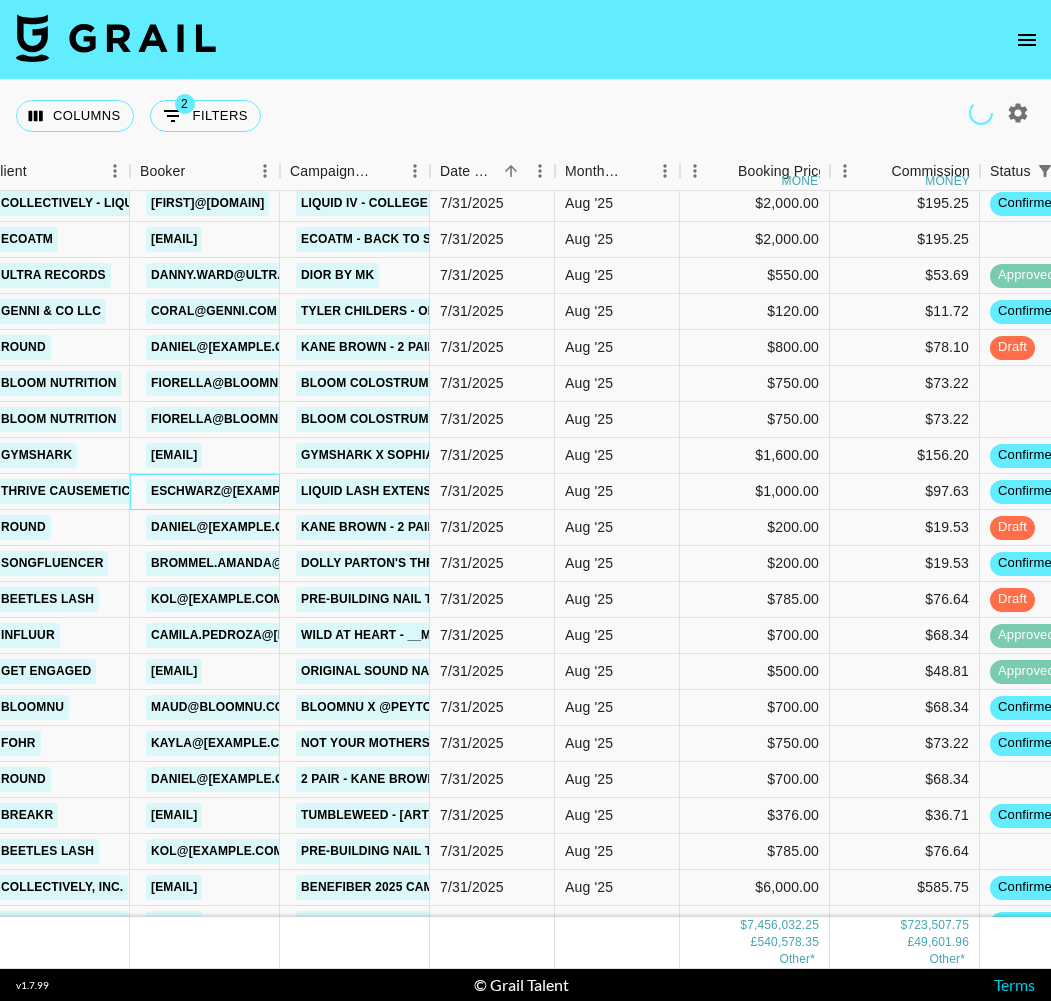 click on "eschwarz@[EXAMPLE.COM]" at bounding box center (241, 491) 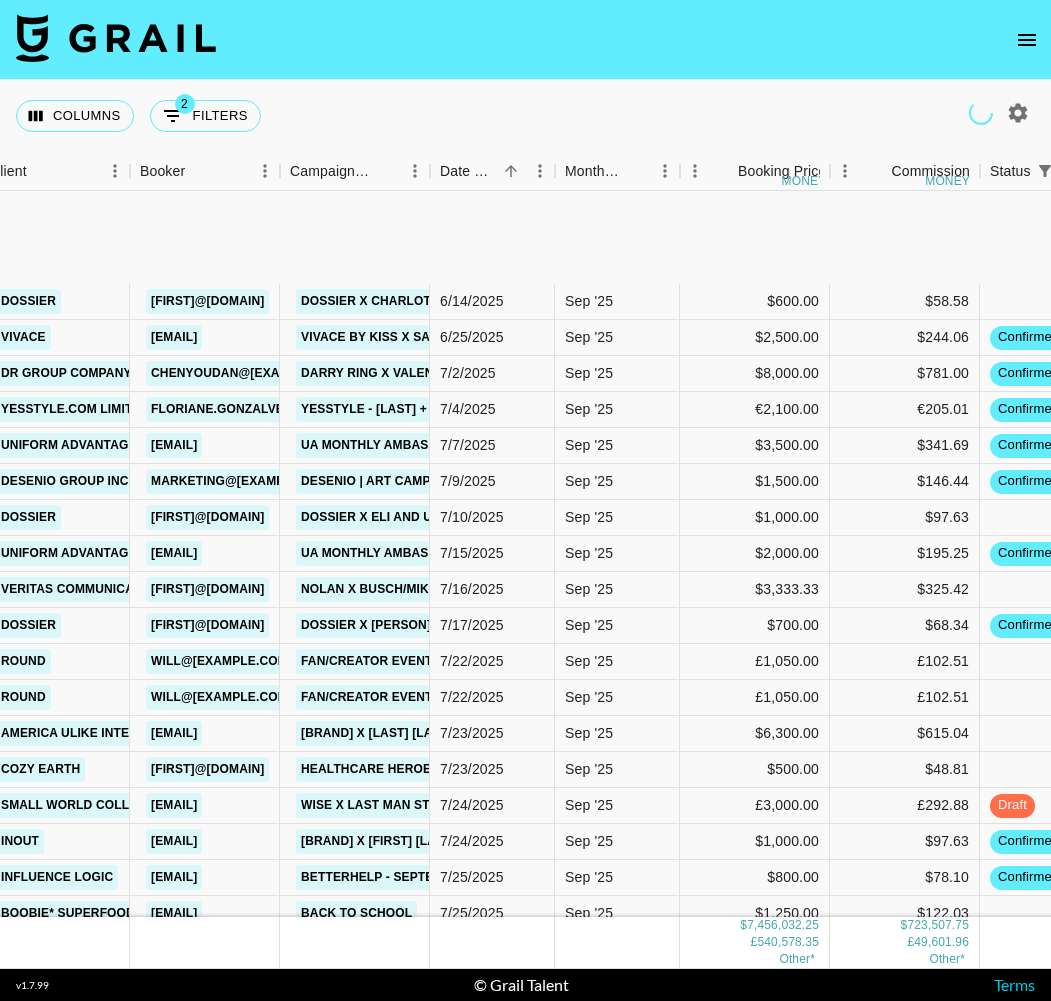 scroll, scrollTop: 208089, scrollLeft: 685, axis: both 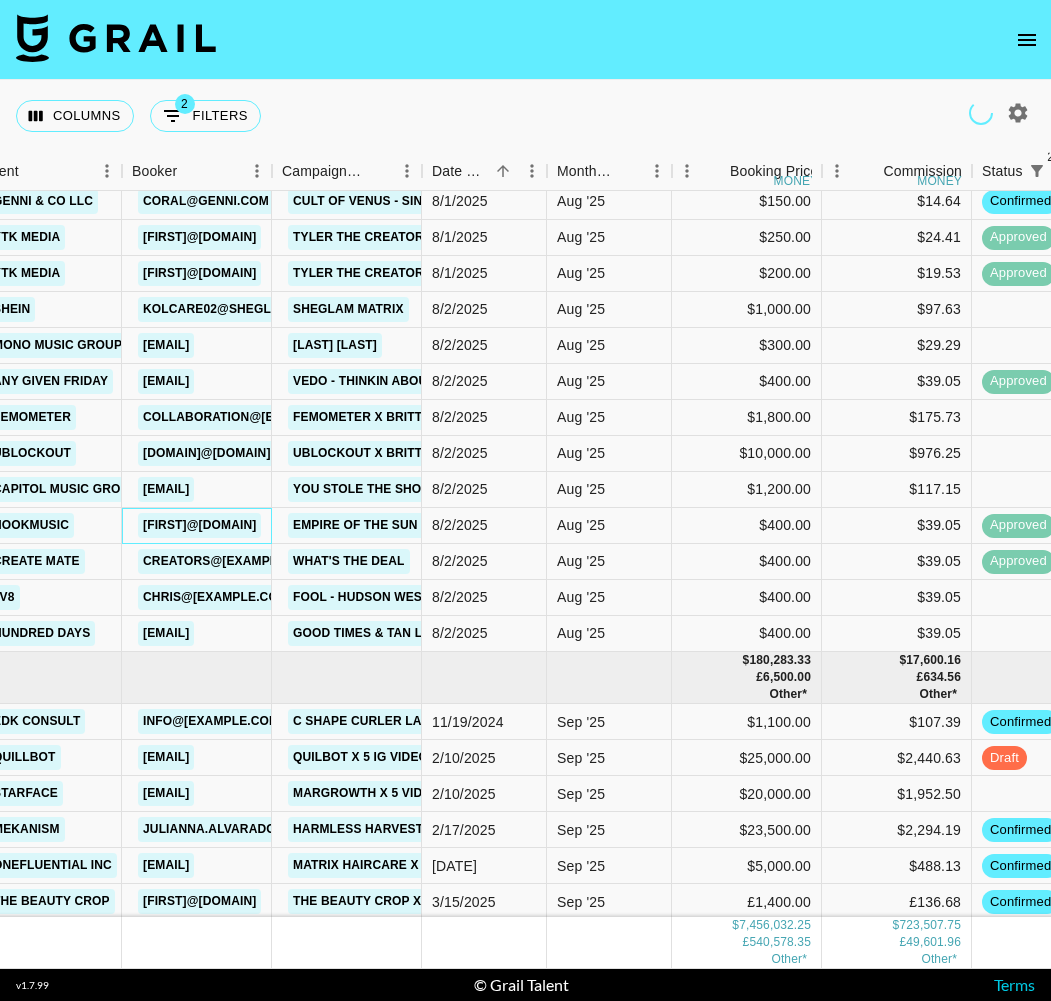 click on "[FIRST]@[DOMAIN]" at bounding box center (199, 525) 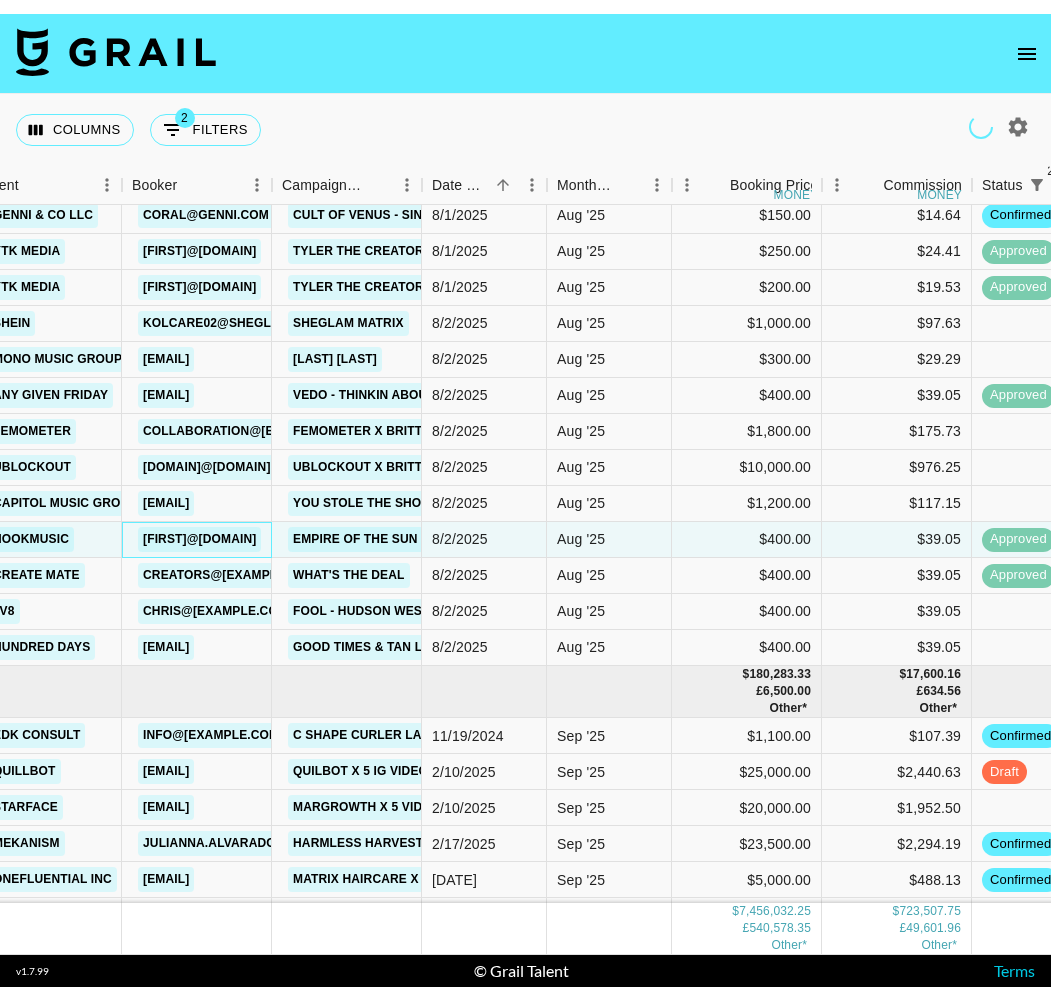 scroll, scrollTop: 206256, scrollLeft: 693, axis: both 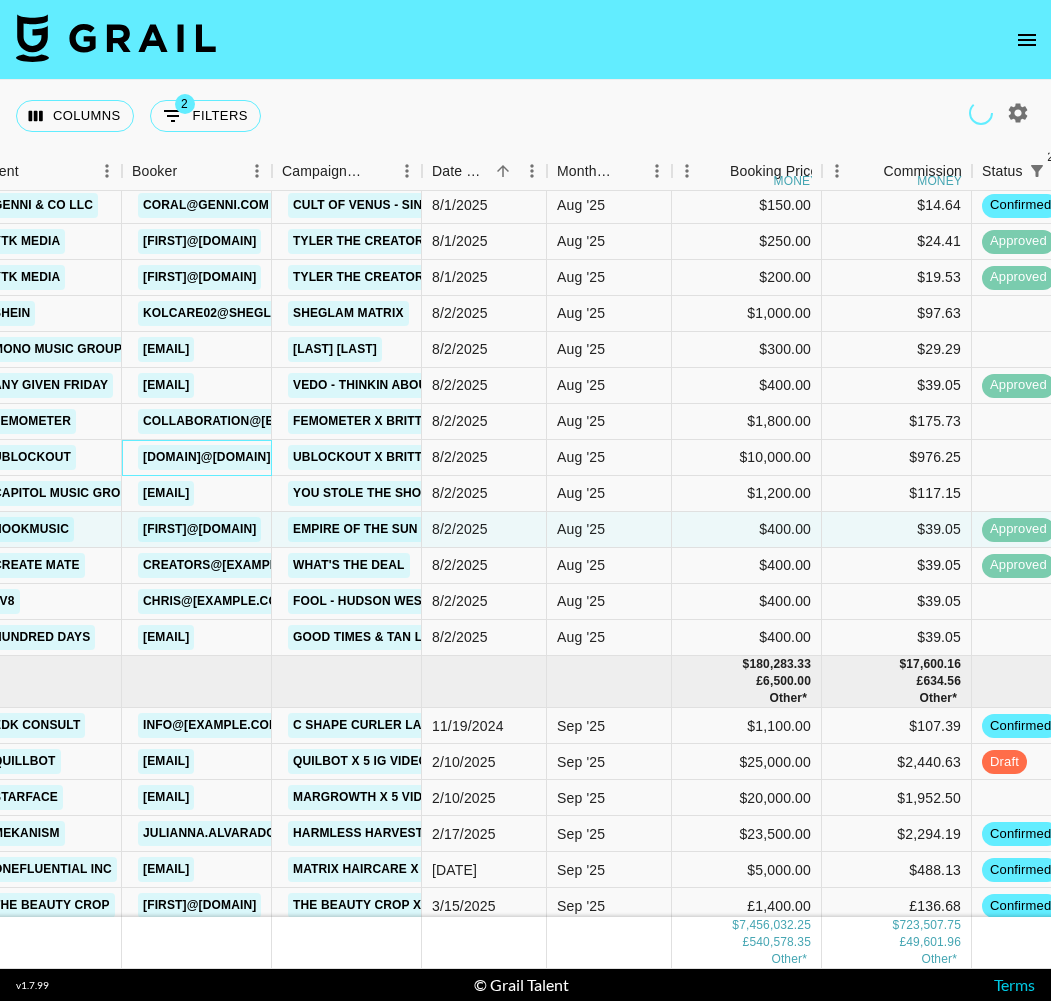 click on "[DOMAIN]@[DOMAIN]" at bounding box center (207, 457) 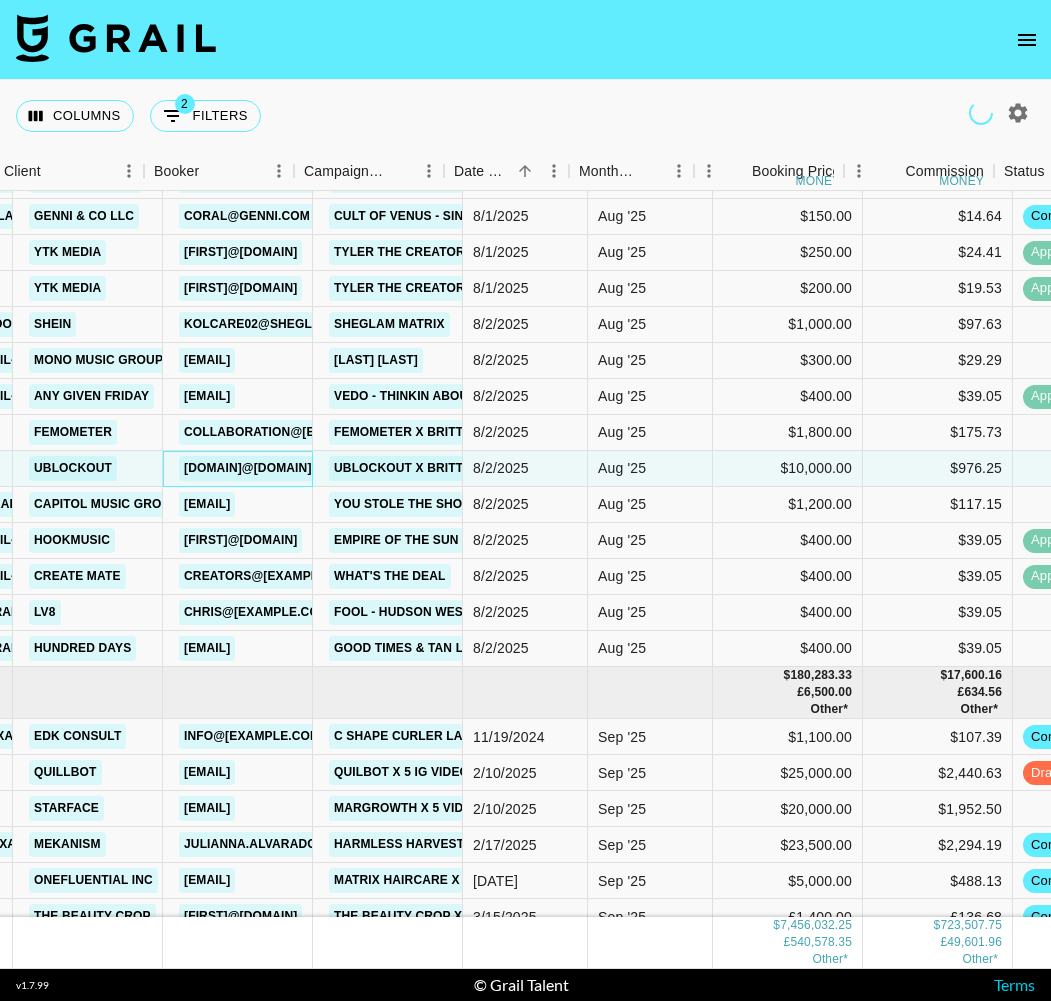 scroll, scrollTop: 206245, scrollLeft: 635, axis: both 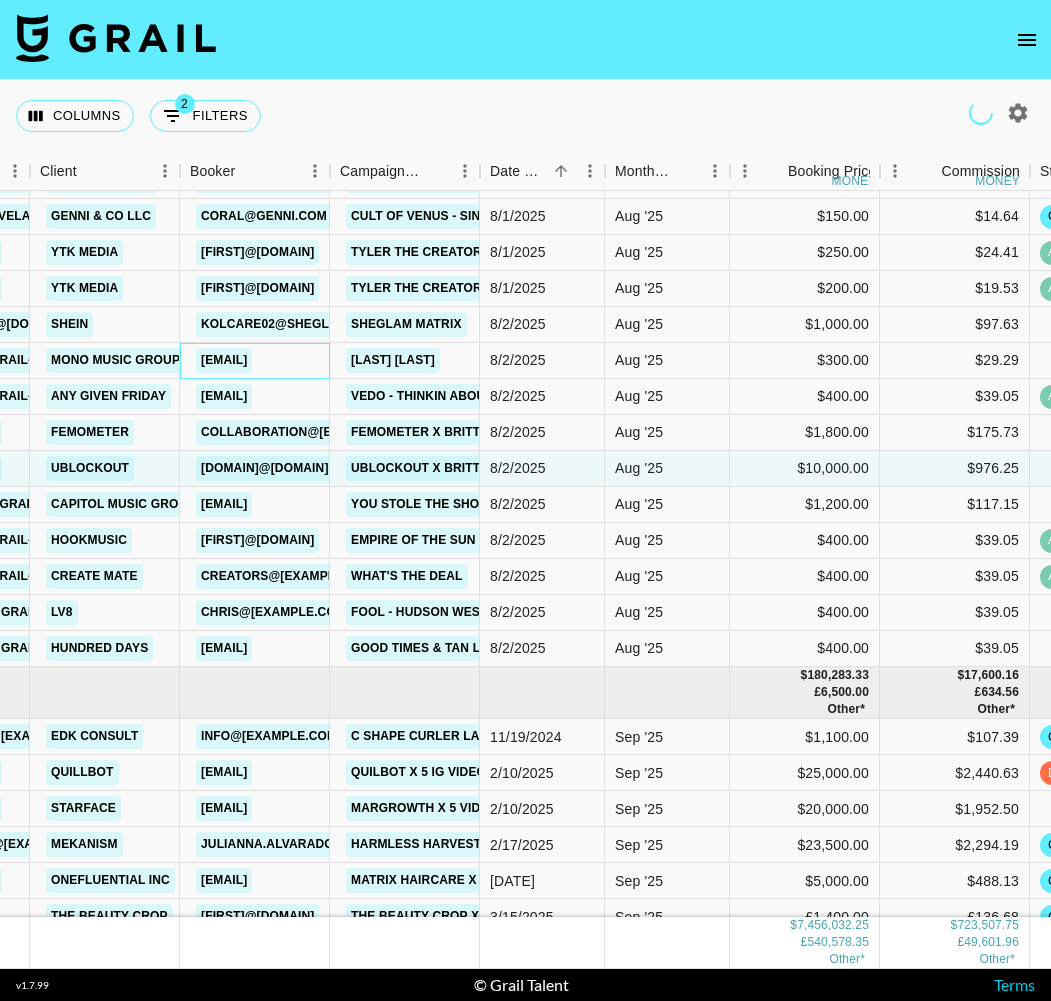 click on "[EMAIL]" at bounding box center [224, 360] 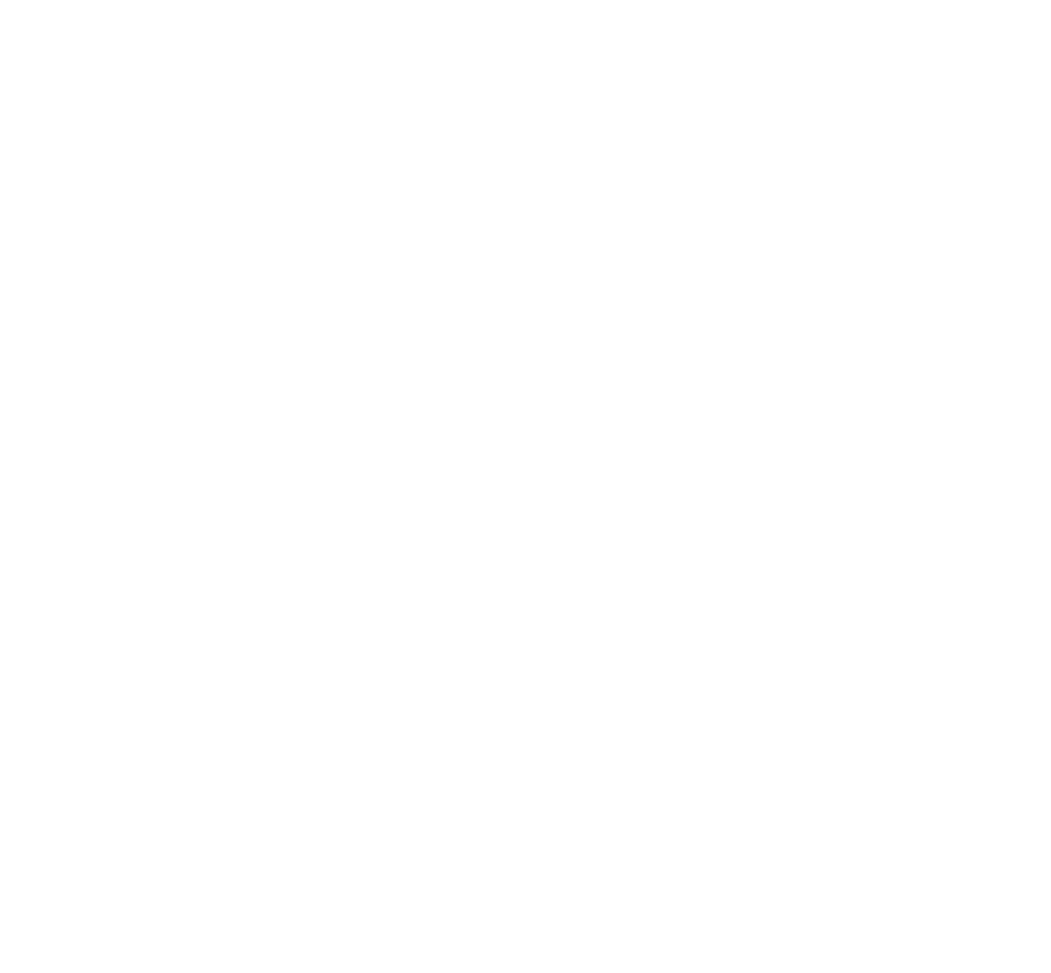 scroll, scrollTop: 0, scrollLeft: 0, axis: both 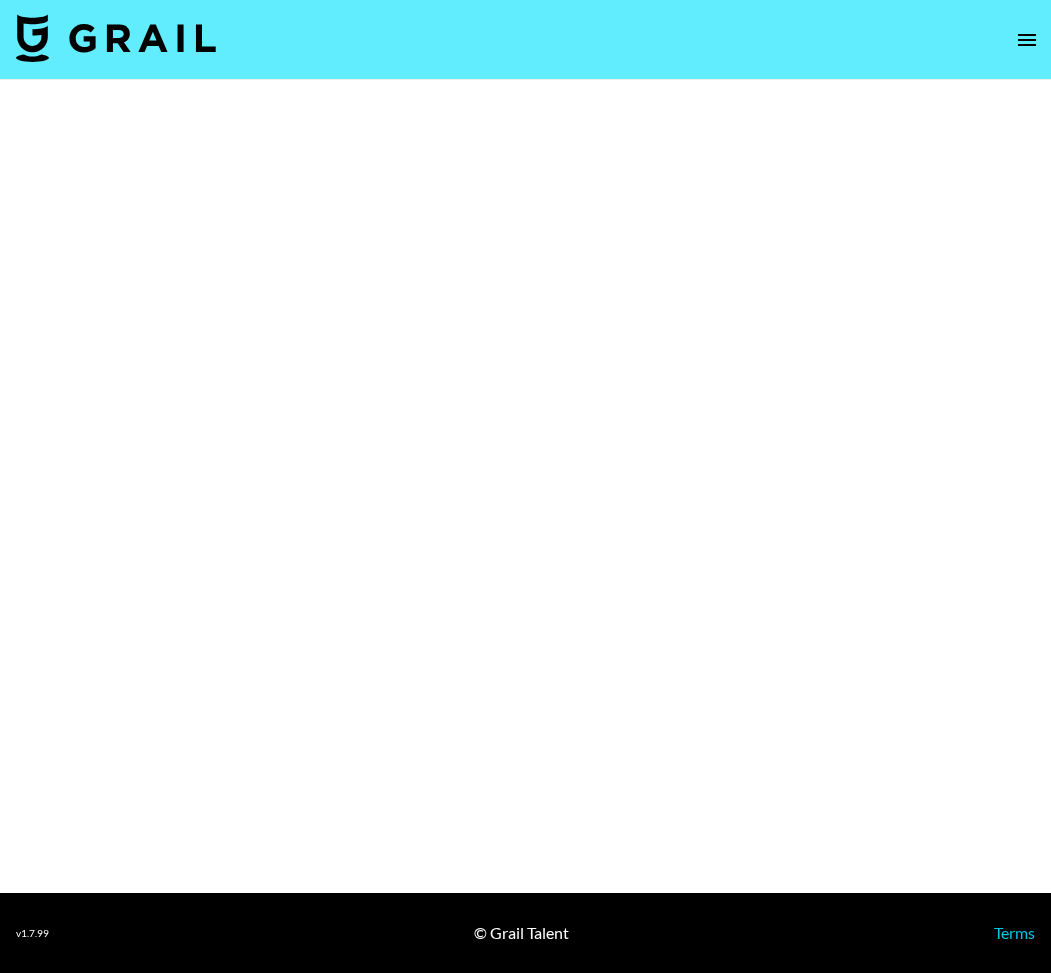 select on "Brand" 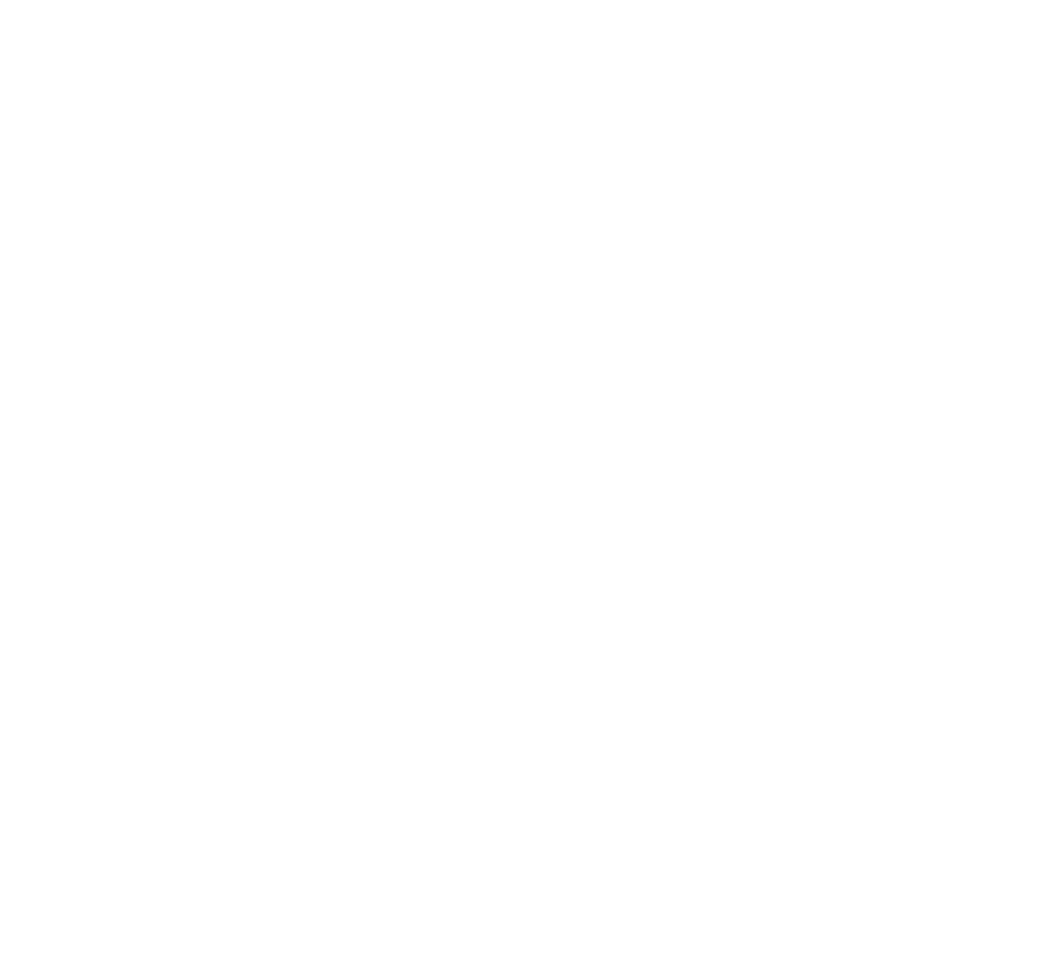 scroll, scrollTop: 0, scrollLeft: 0, axis: both 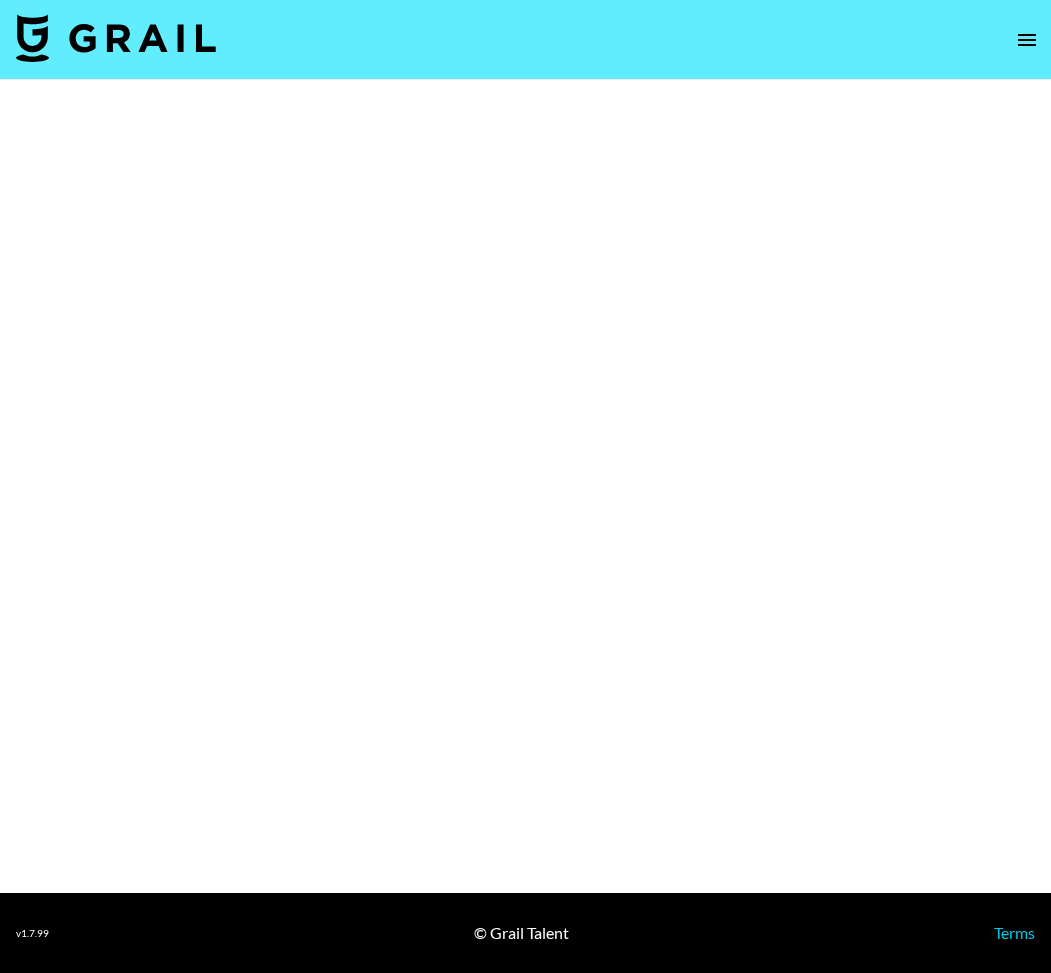 select on "Brand" 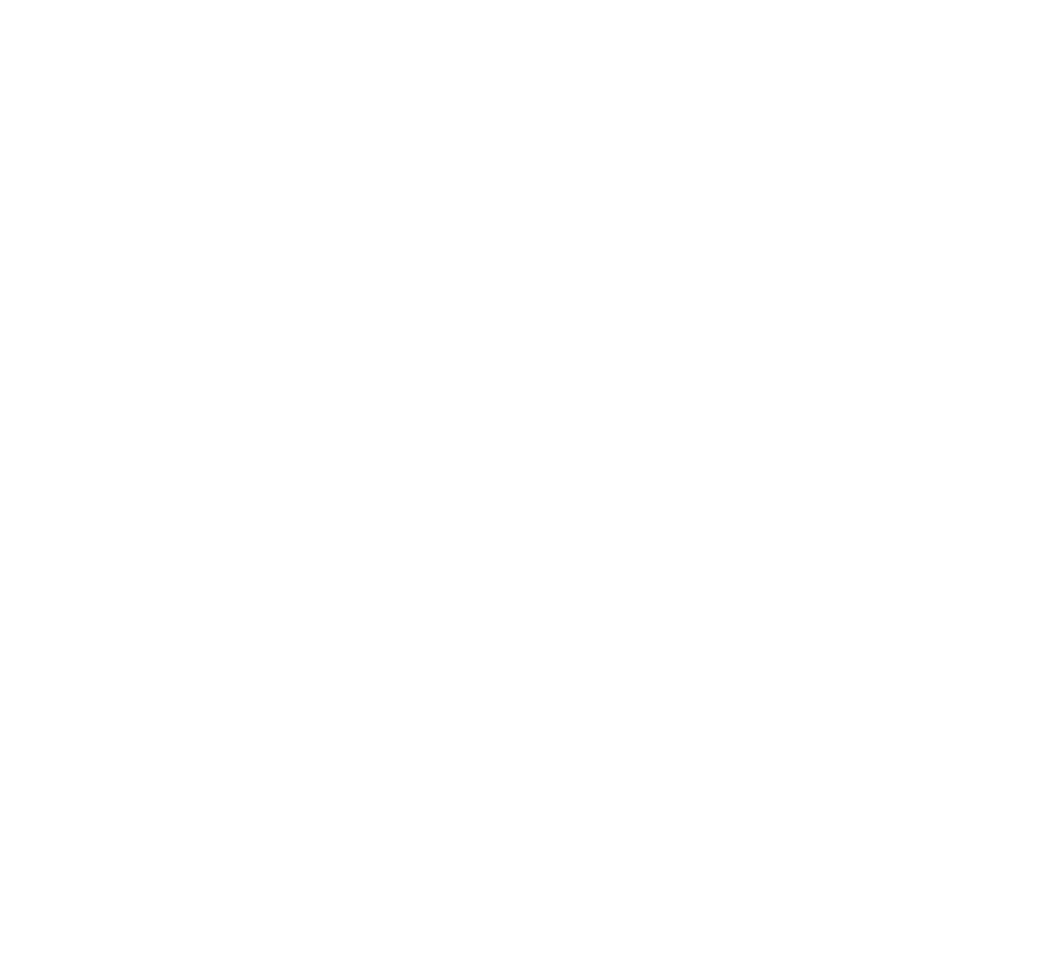 scroll, scrollTop: 0, scrollLeft: 0, axis: both 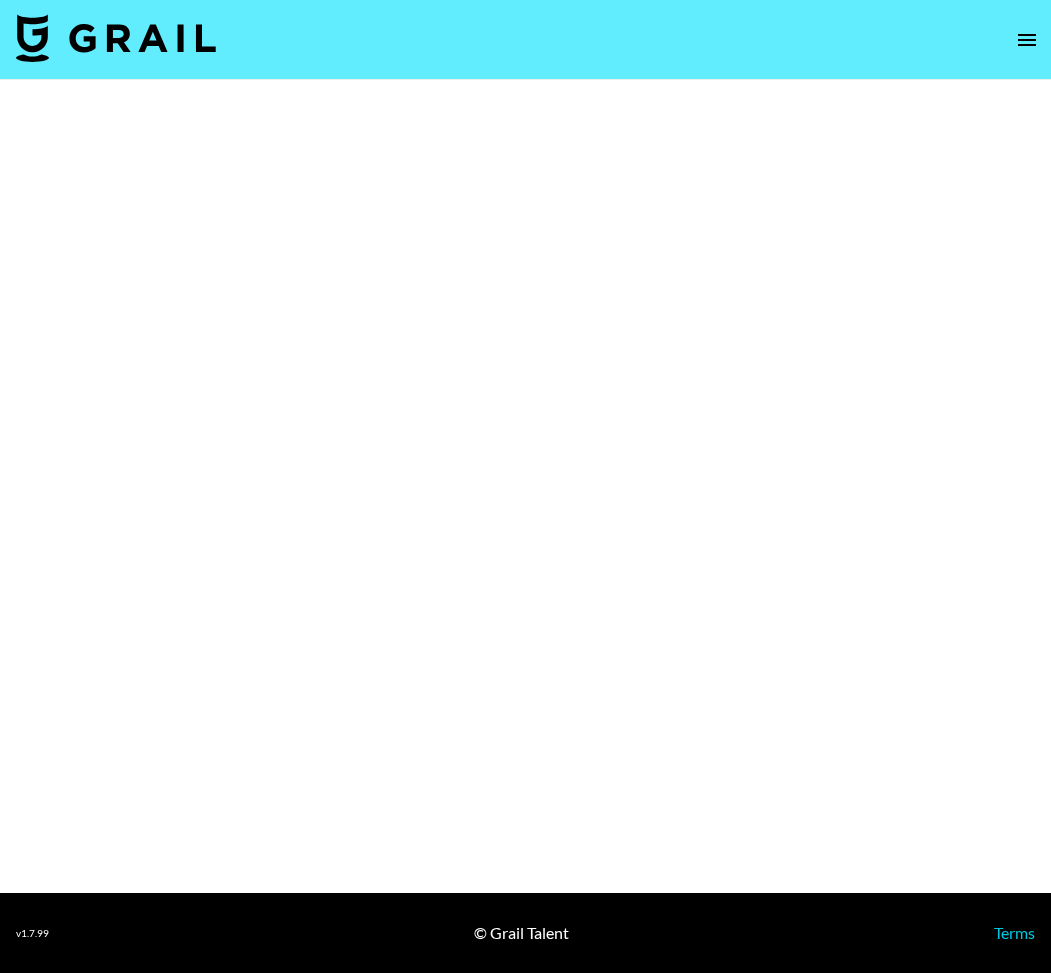 select on "Brand" 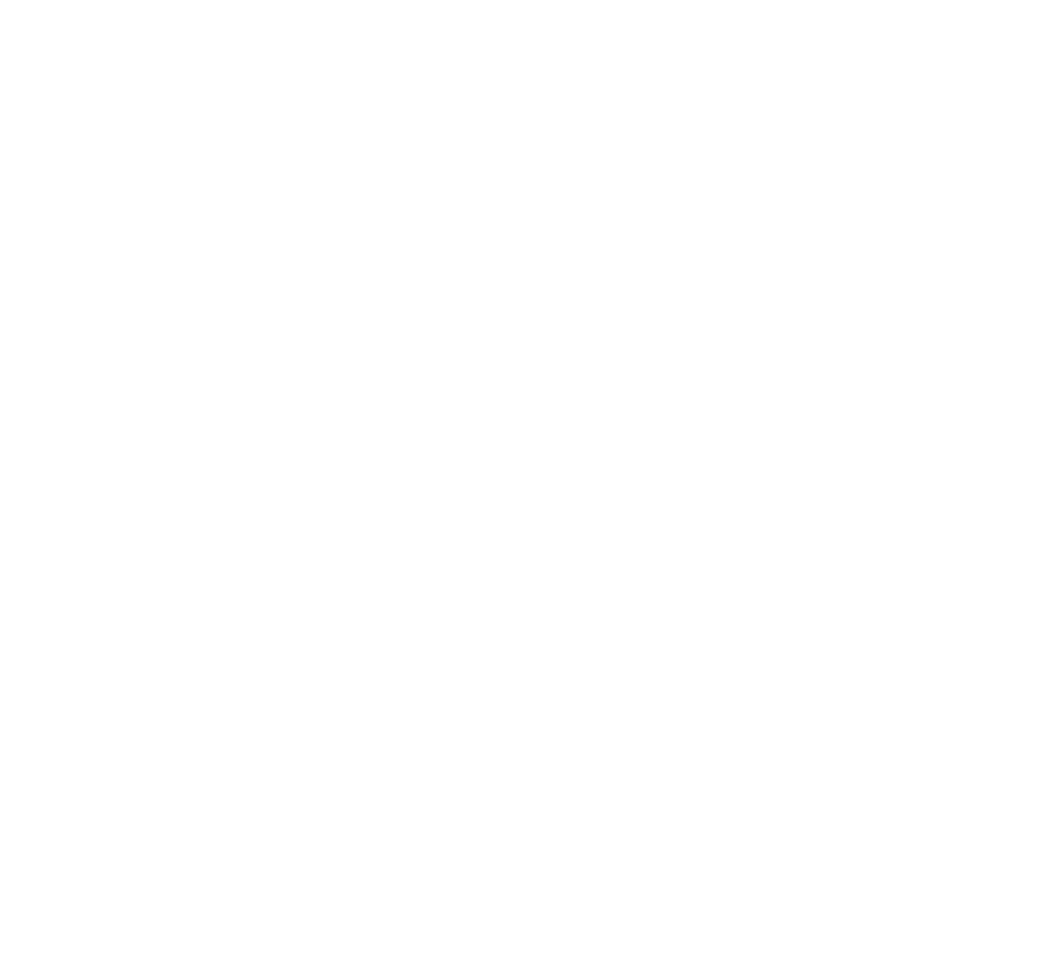 scroll, scrollTop: 0, scrollLeft: 0, axis: both 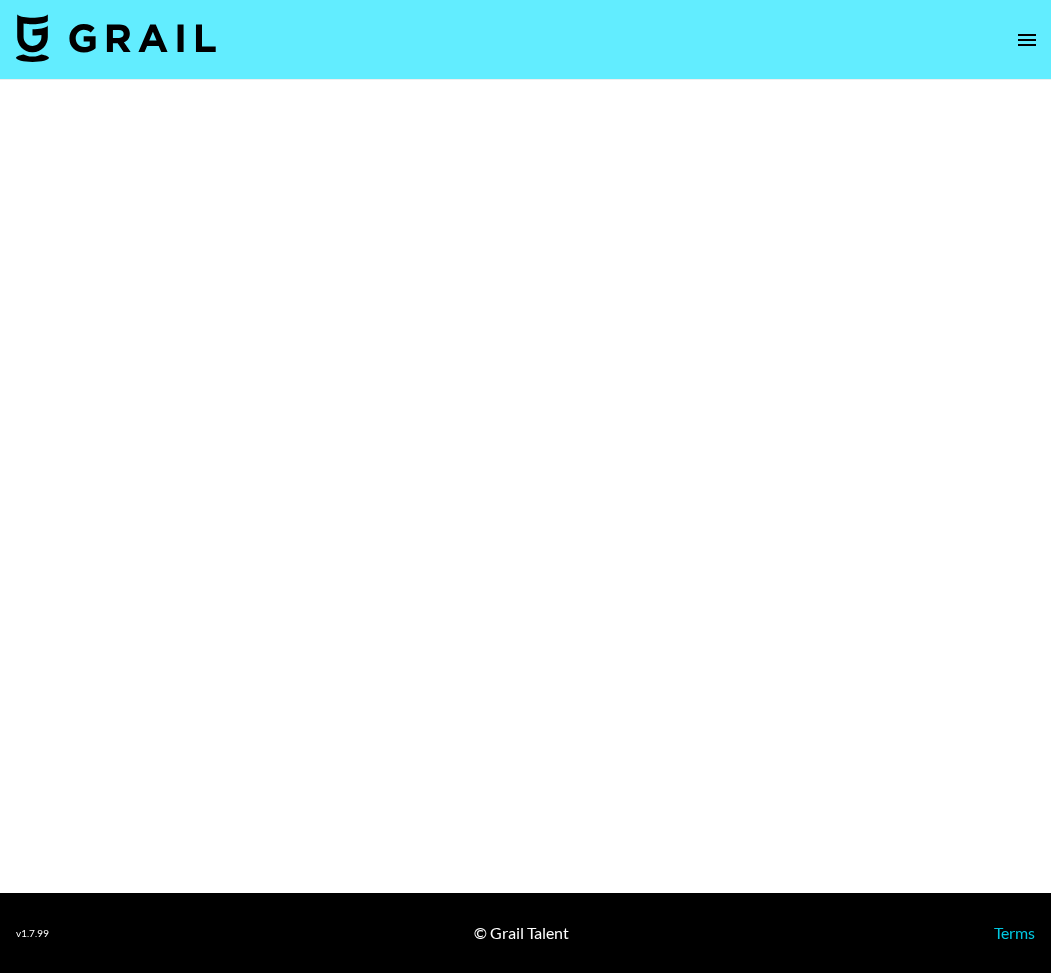 select on "Brand" 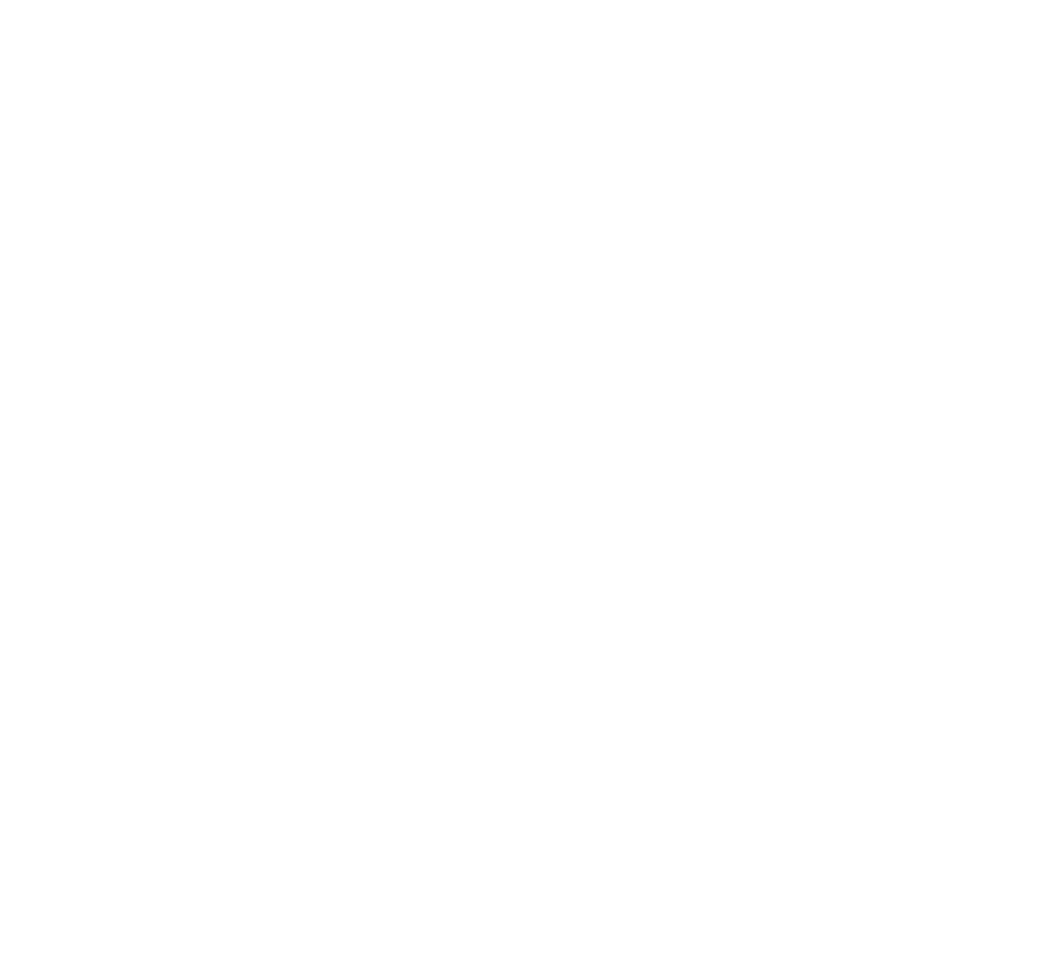 scroll, scrollTop: 0, scrollLeft: 0, axis: both 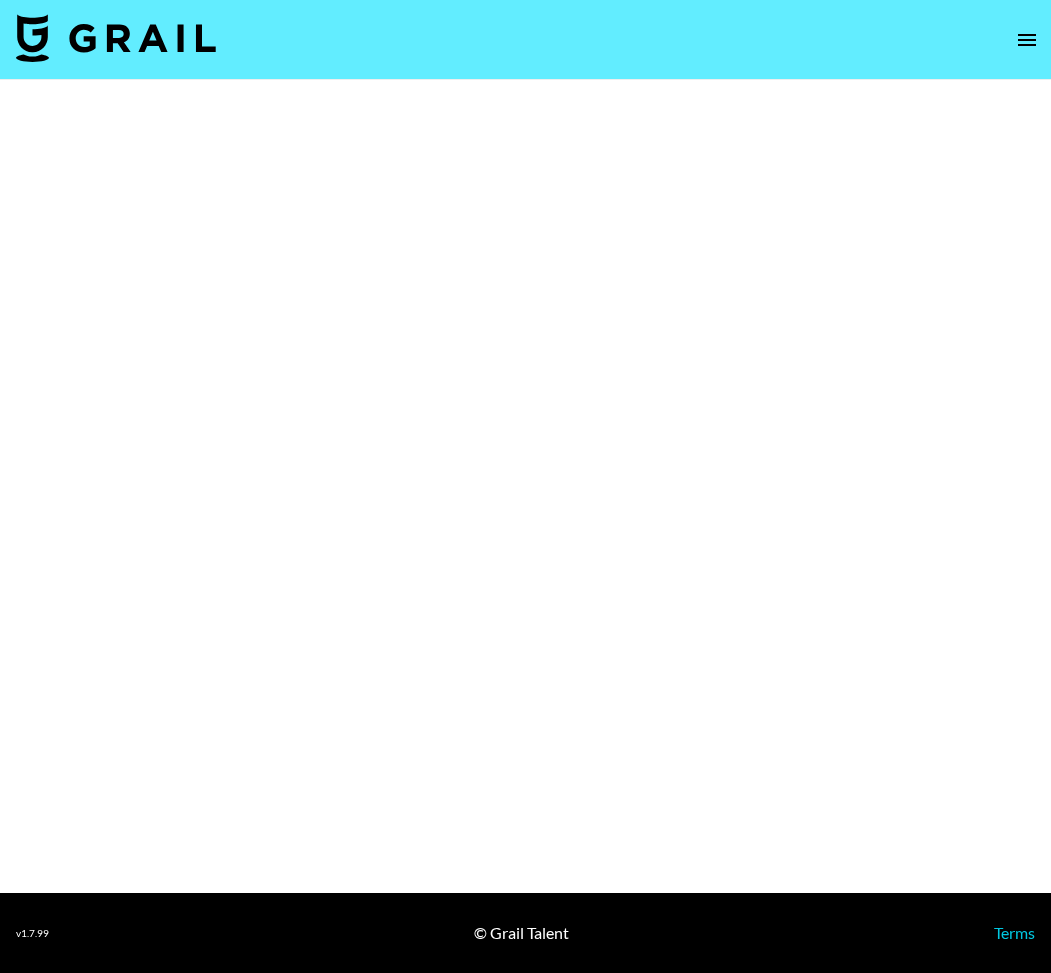 select on "Brand" 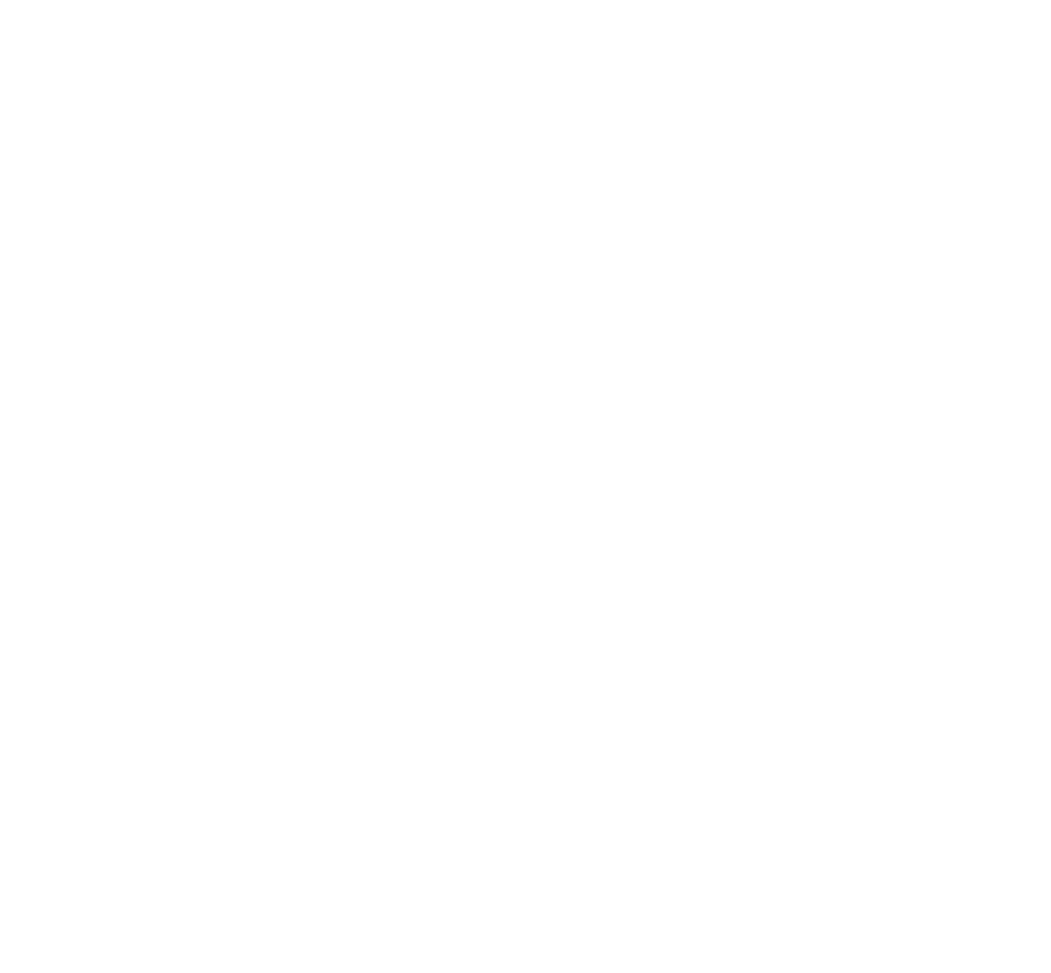 scroll, scrollTop: 0, scrollLeft: 0, axis: both 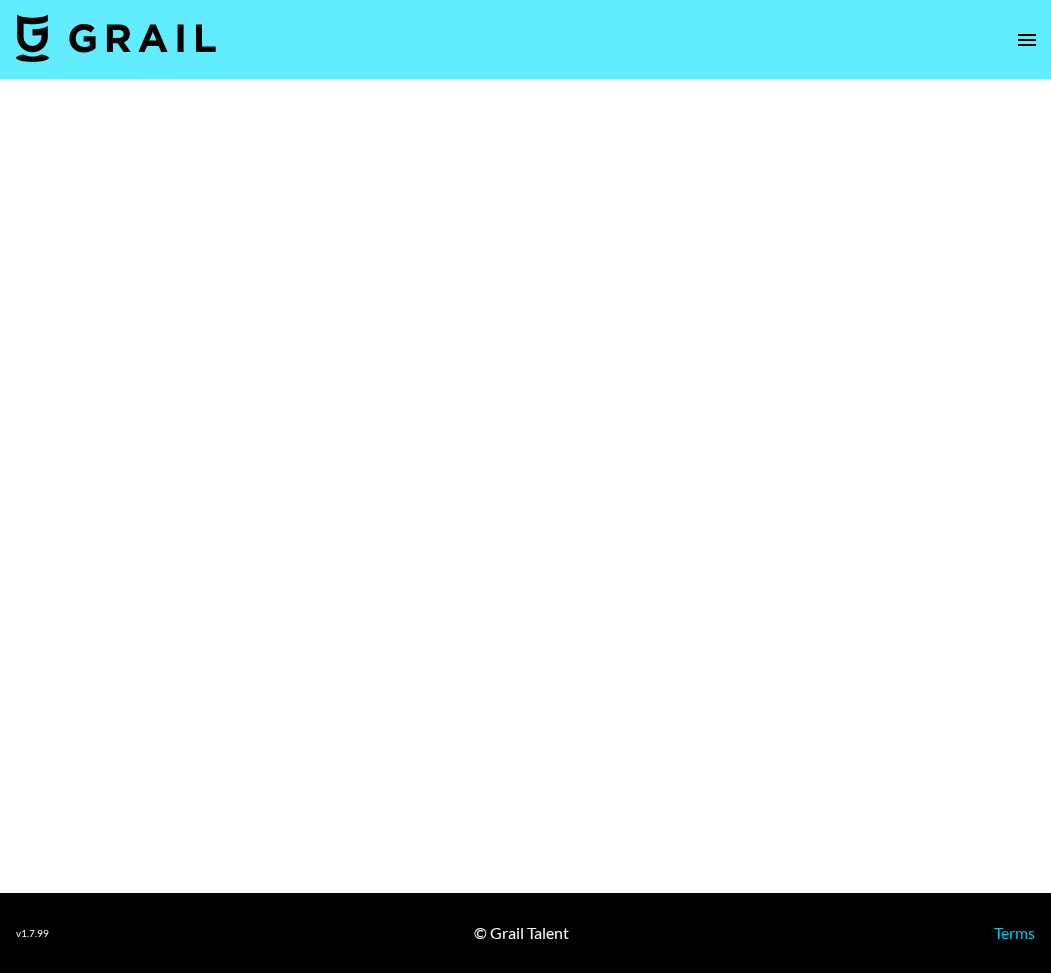 select on "Song" 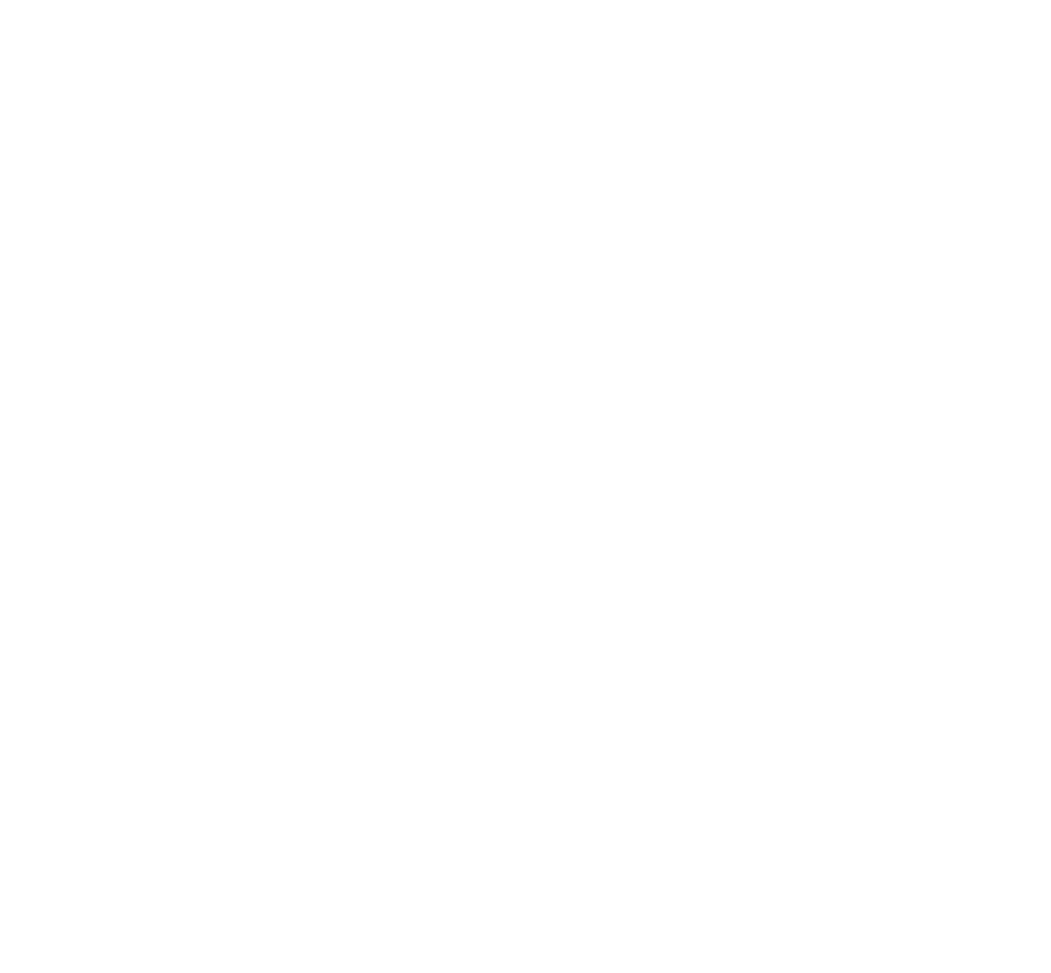 scroll, scrollTop: 0, scrollLeft: 0, axis: both 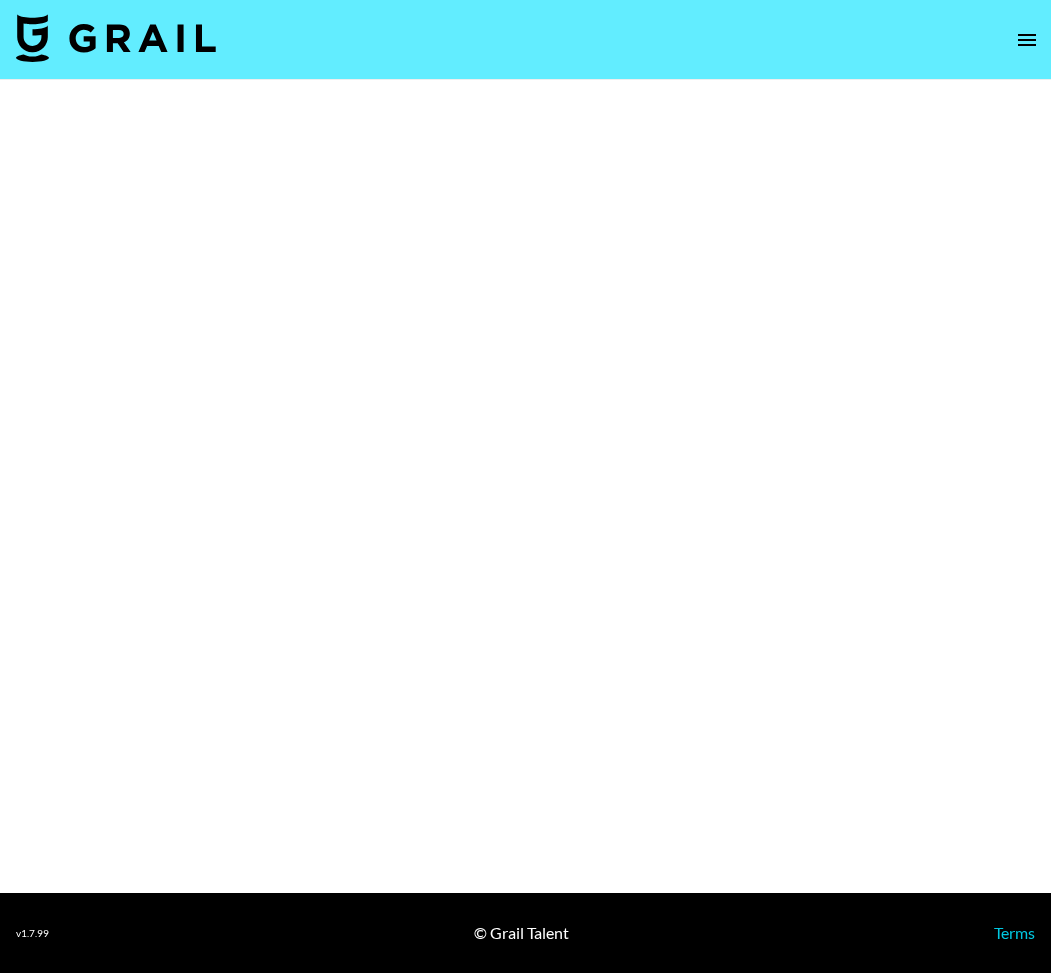 select on "Brand" 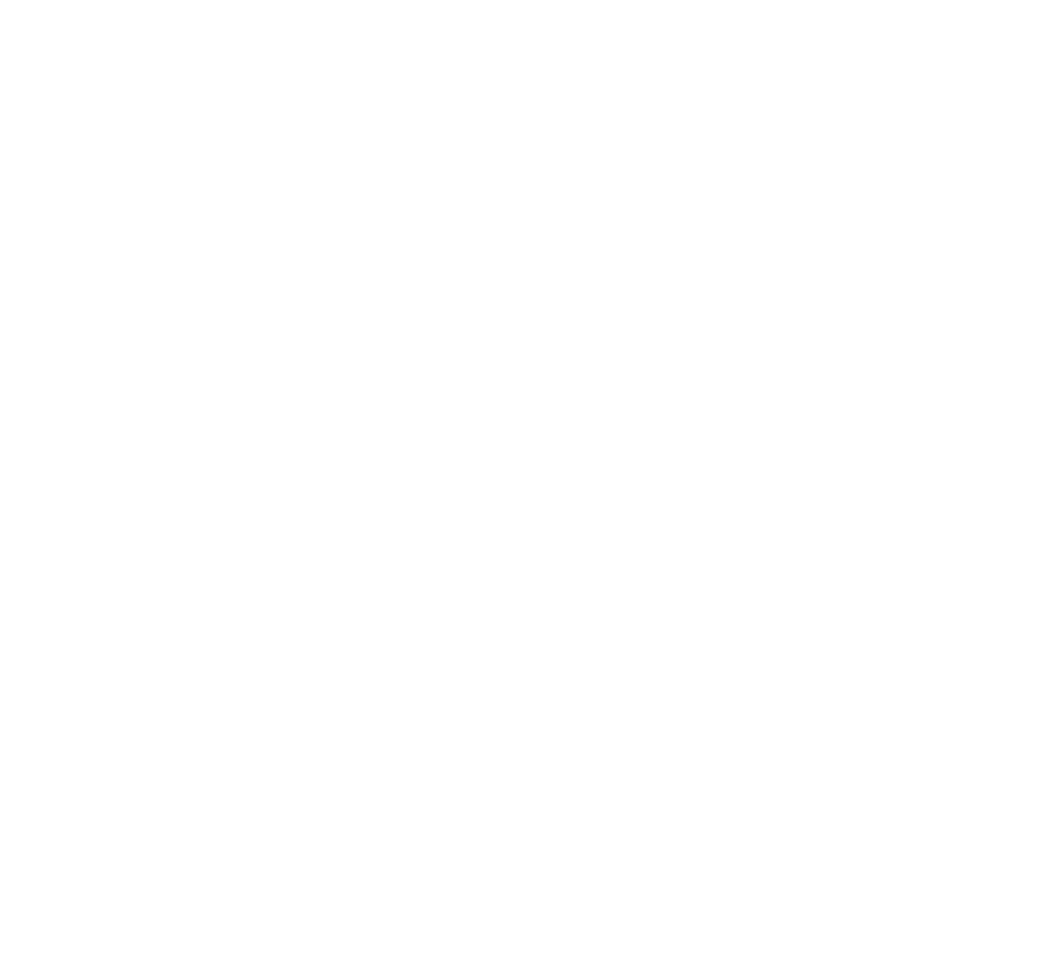 scroll, scrollTop: 0, scrollLeft: 0, axis: both 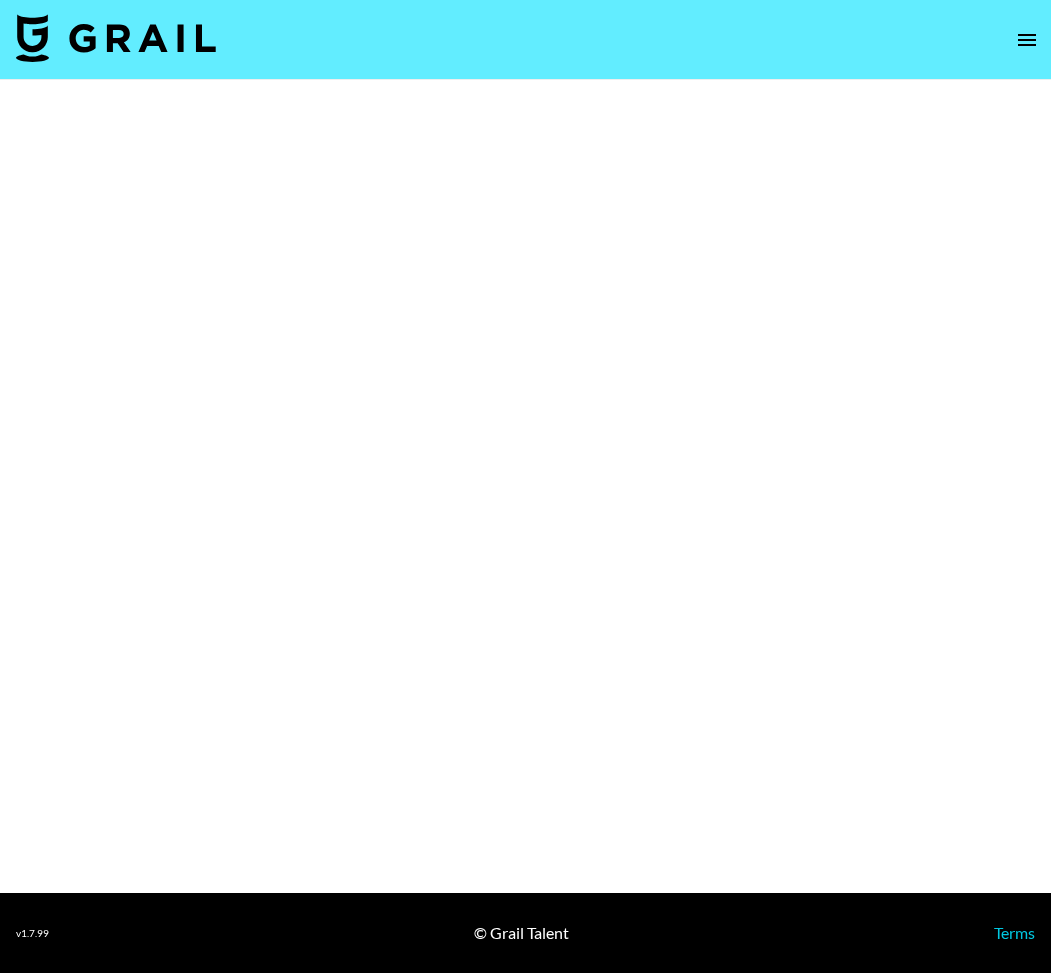 select on "Song" 